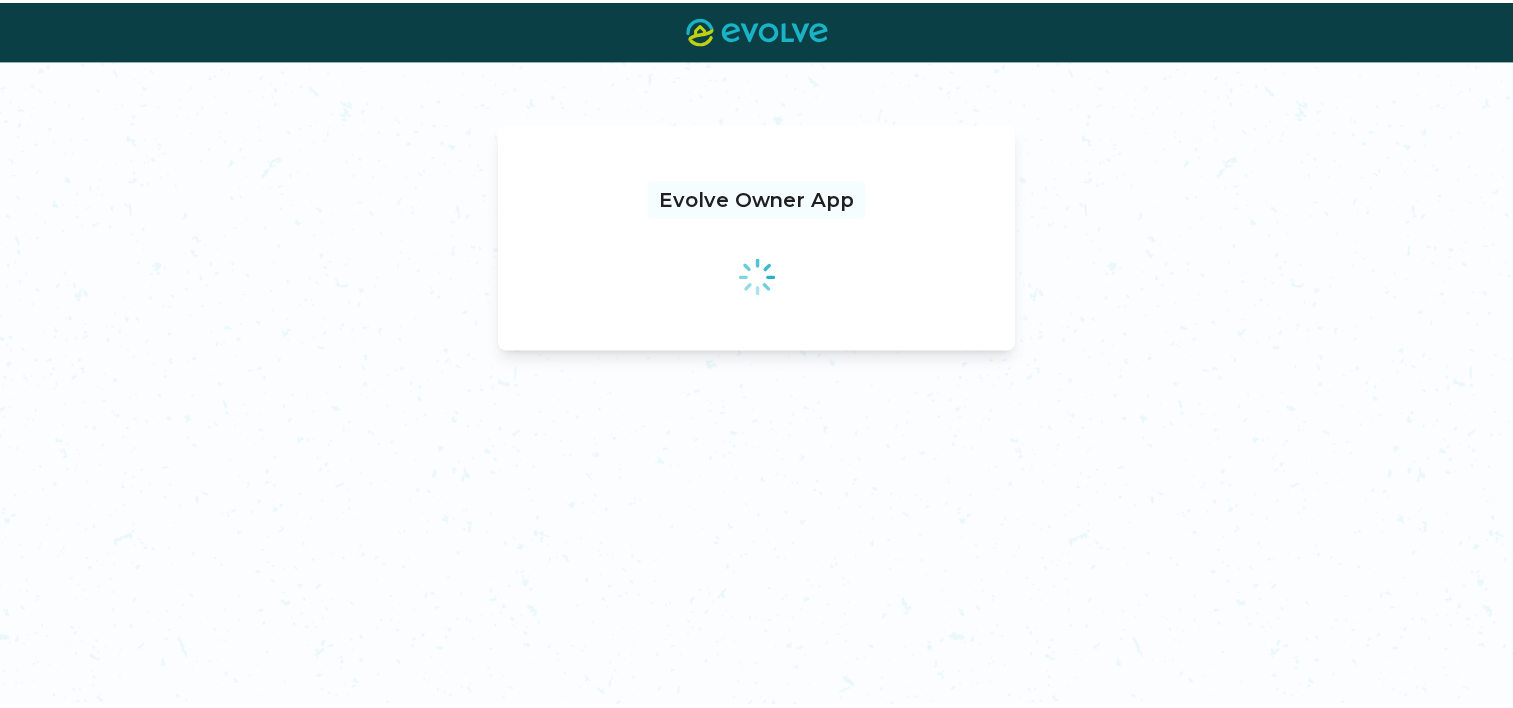 scroll, scrollTop: 0, scrollLeft: 0, axis: both 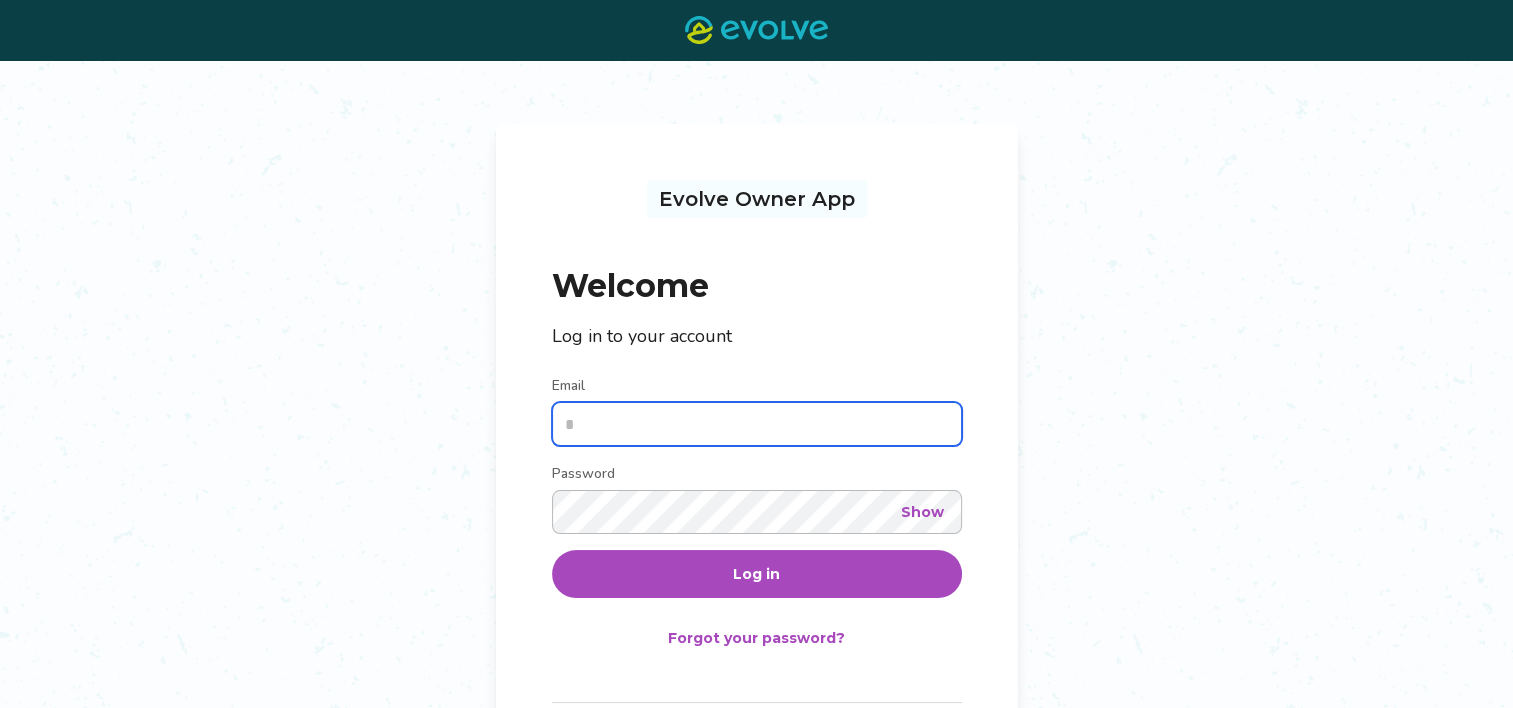type on "**********" 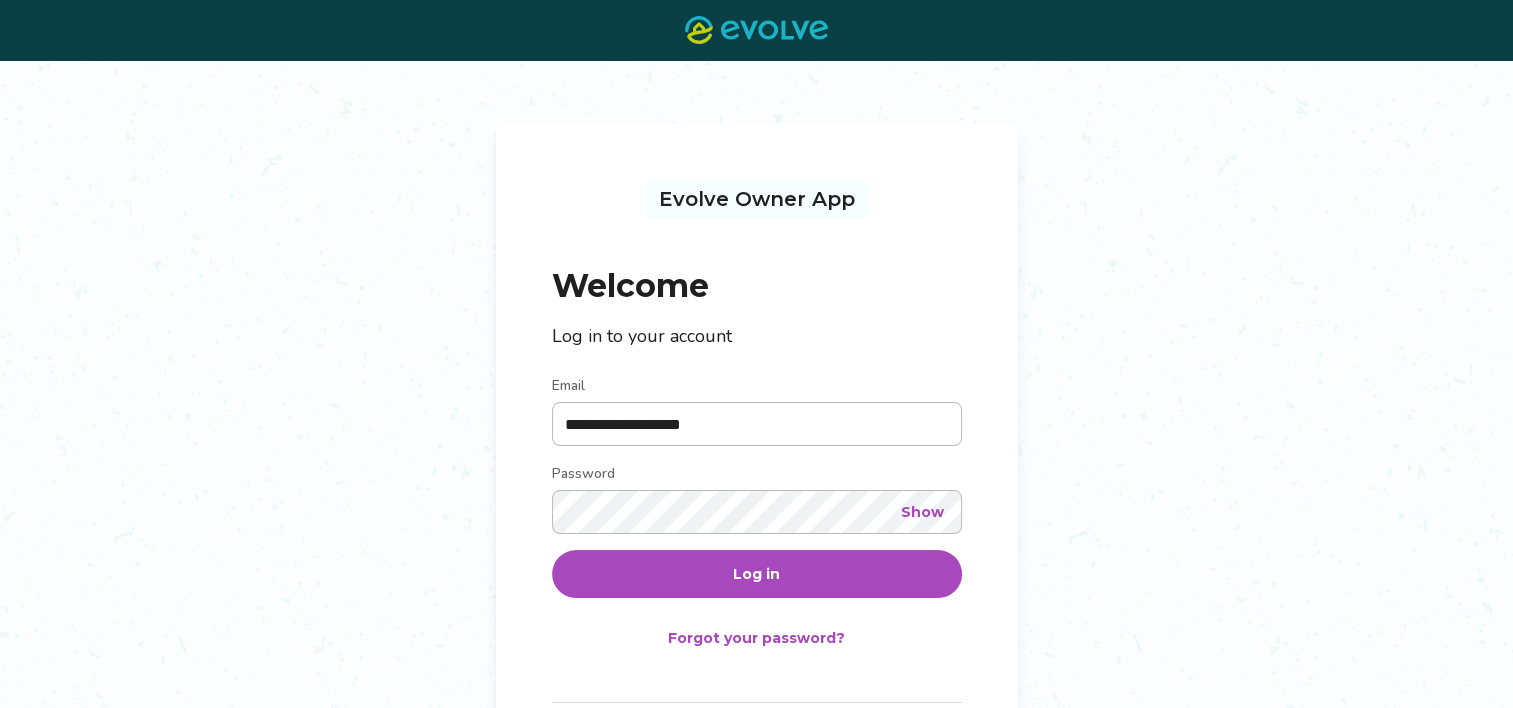 click on "Log in" at bounding box center (757, 574) 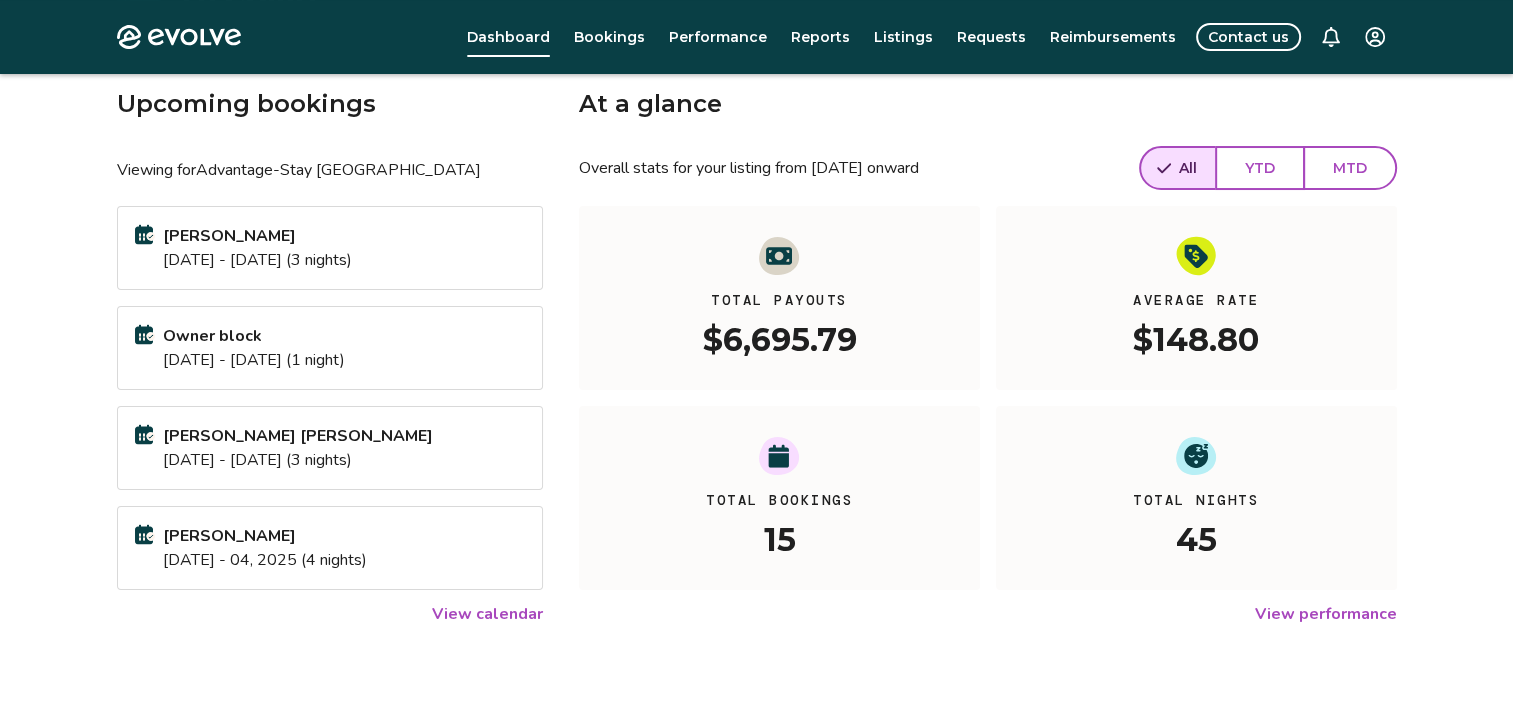 scroll, scrollTop: 0, scrollLeft: 0, axis: both 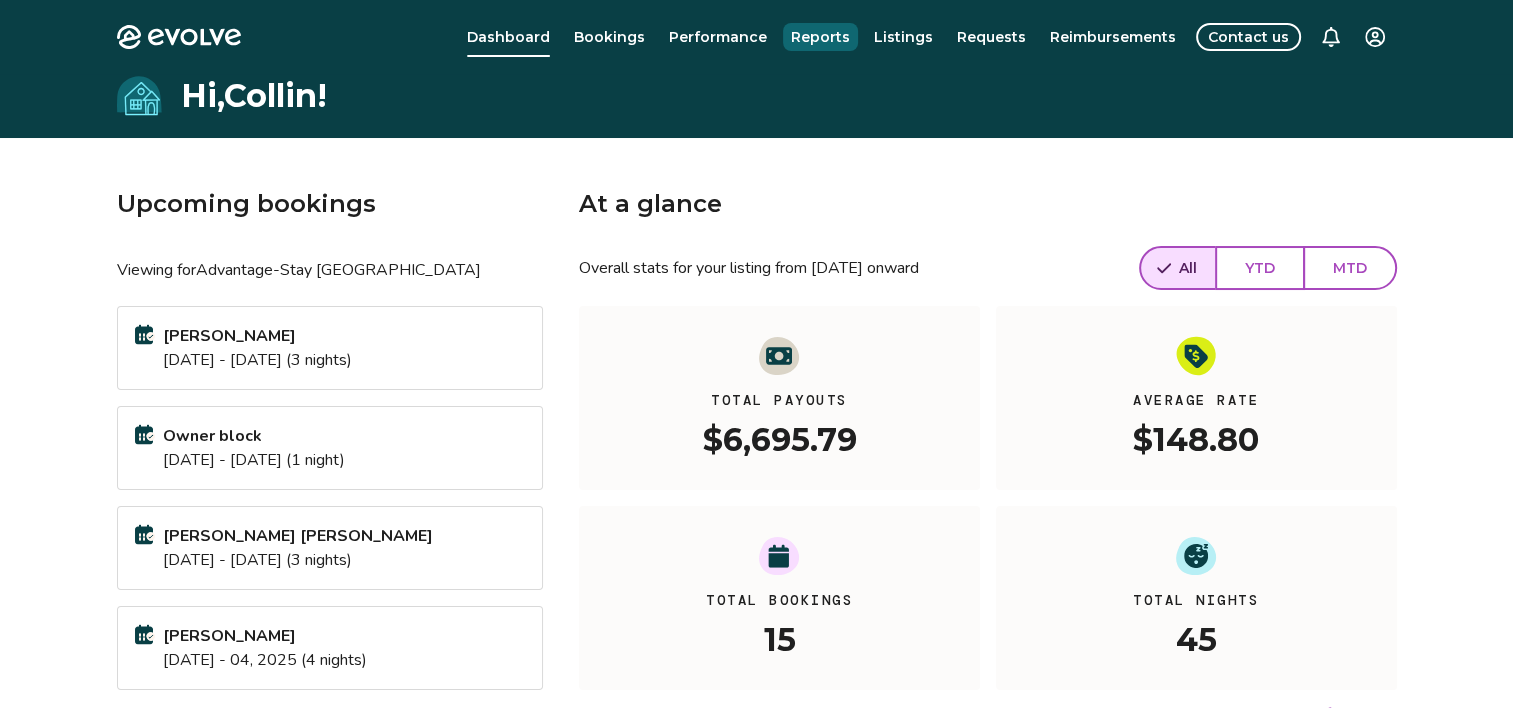 click on "Reports" at bounding box center [820, 37] 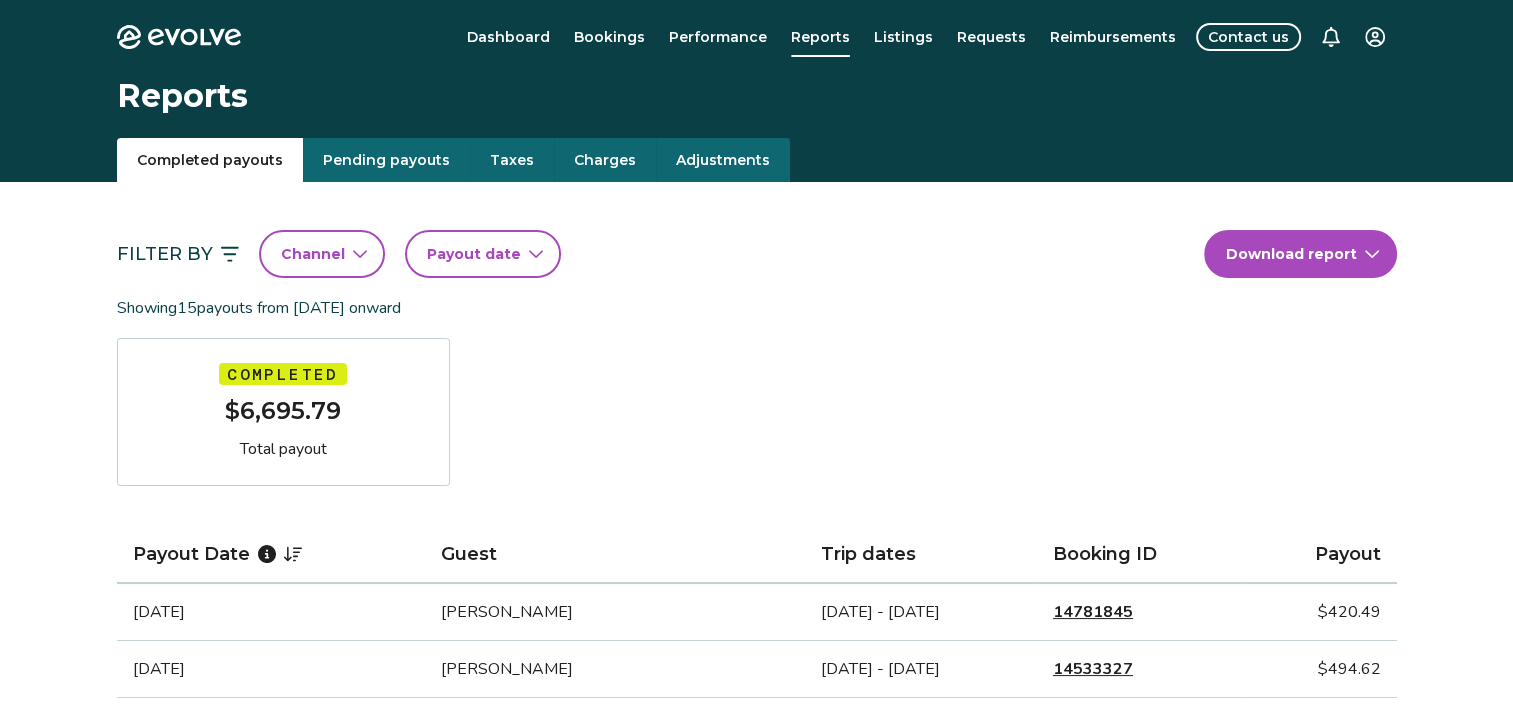 click 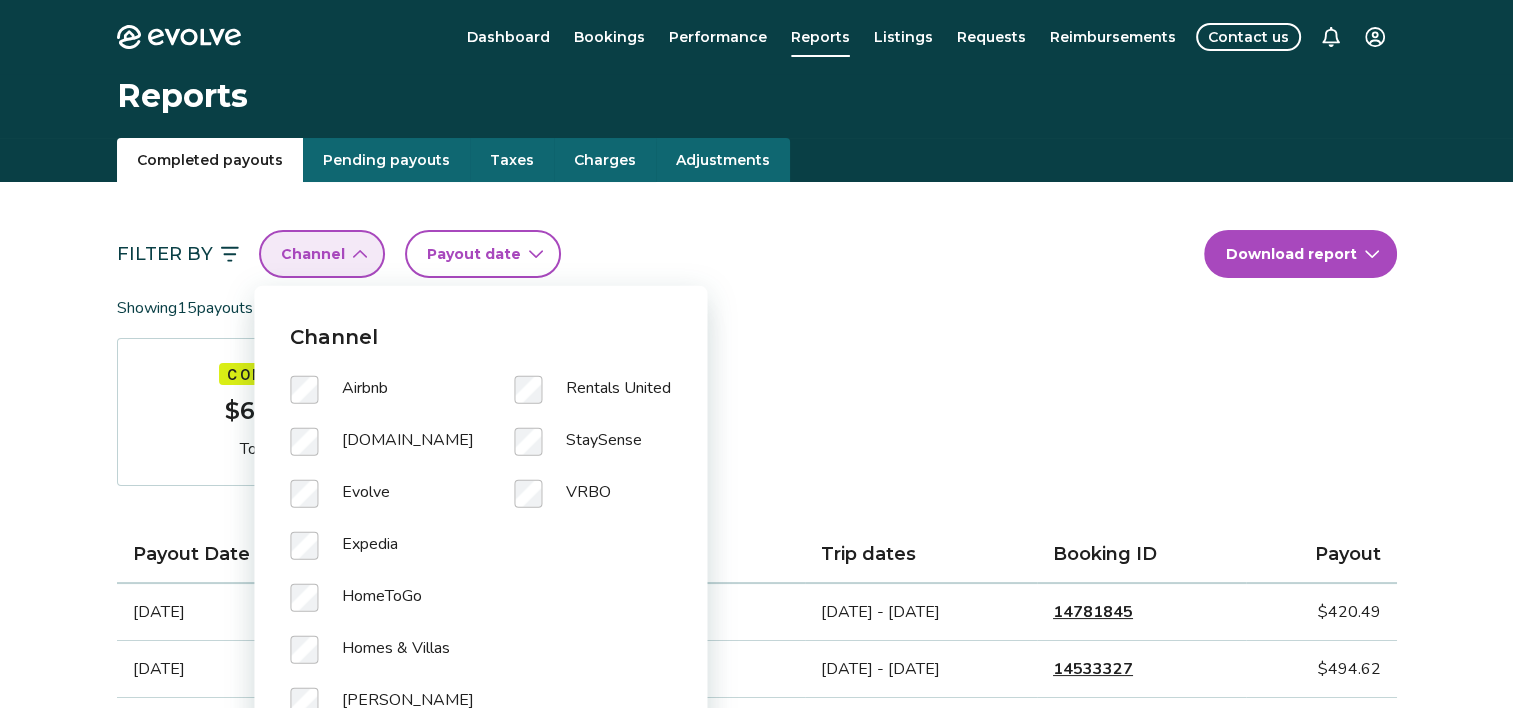 click 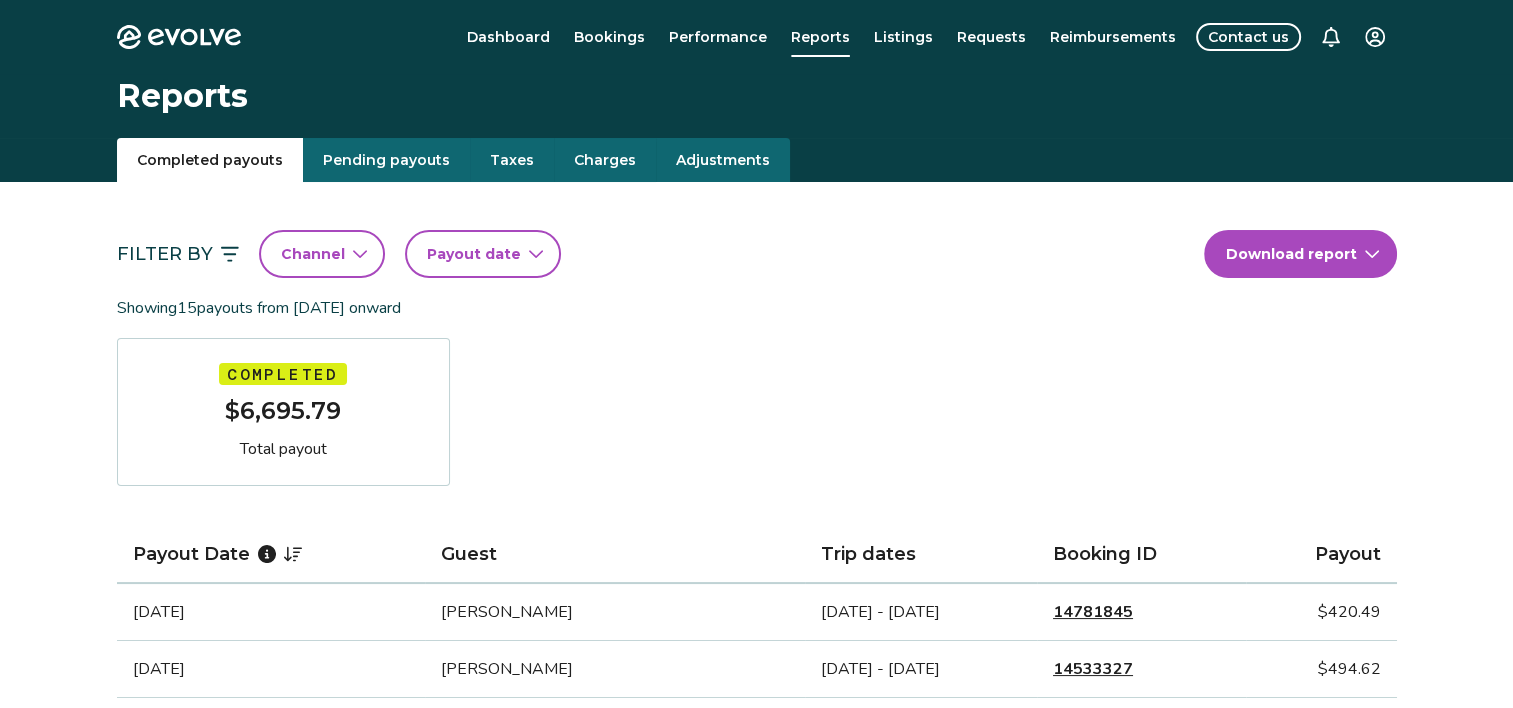 click 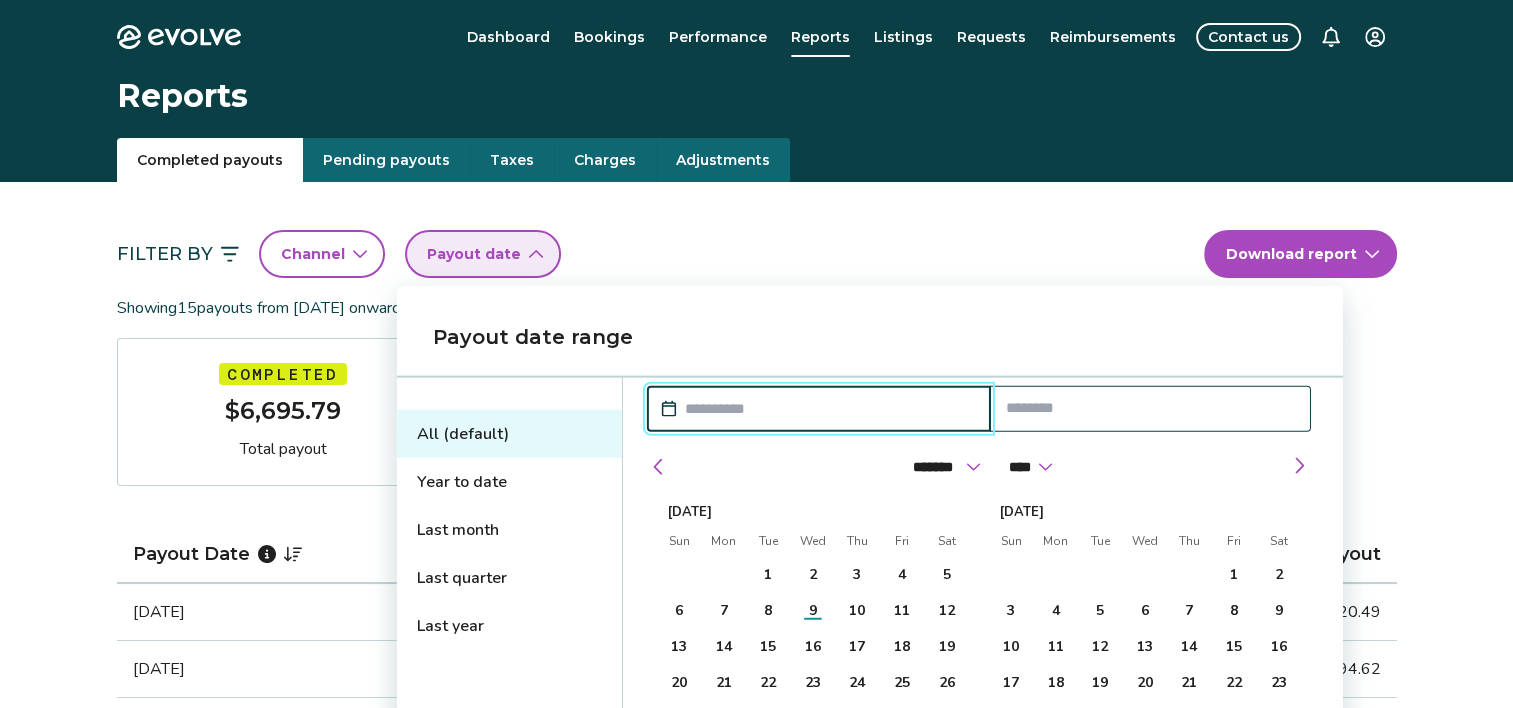 click on "Last quarter" at bounding box center (509, 578) 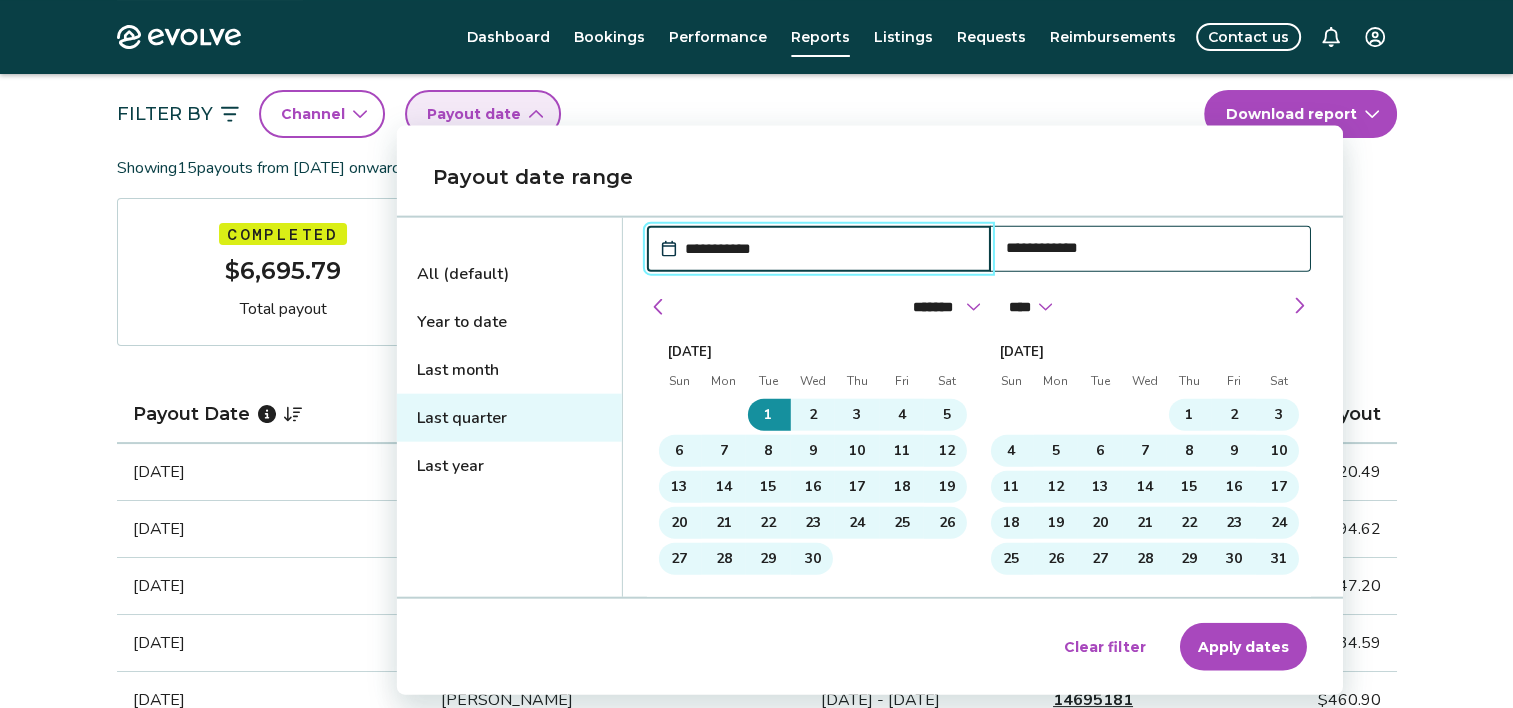 scroll, scrollTop: 160, scrollLeft: 0, axis: vertical 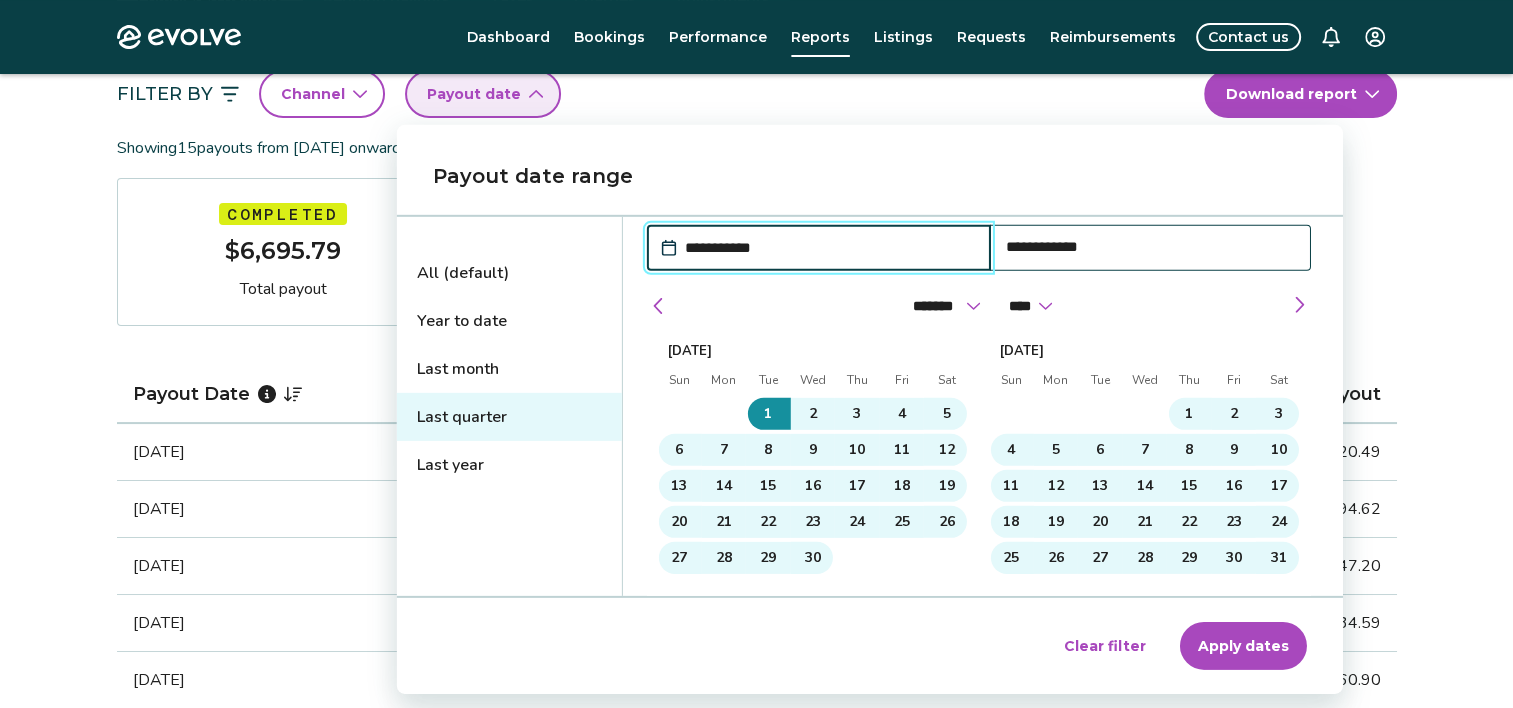 click on "Apply dates" at bounding box center [1243, 646] 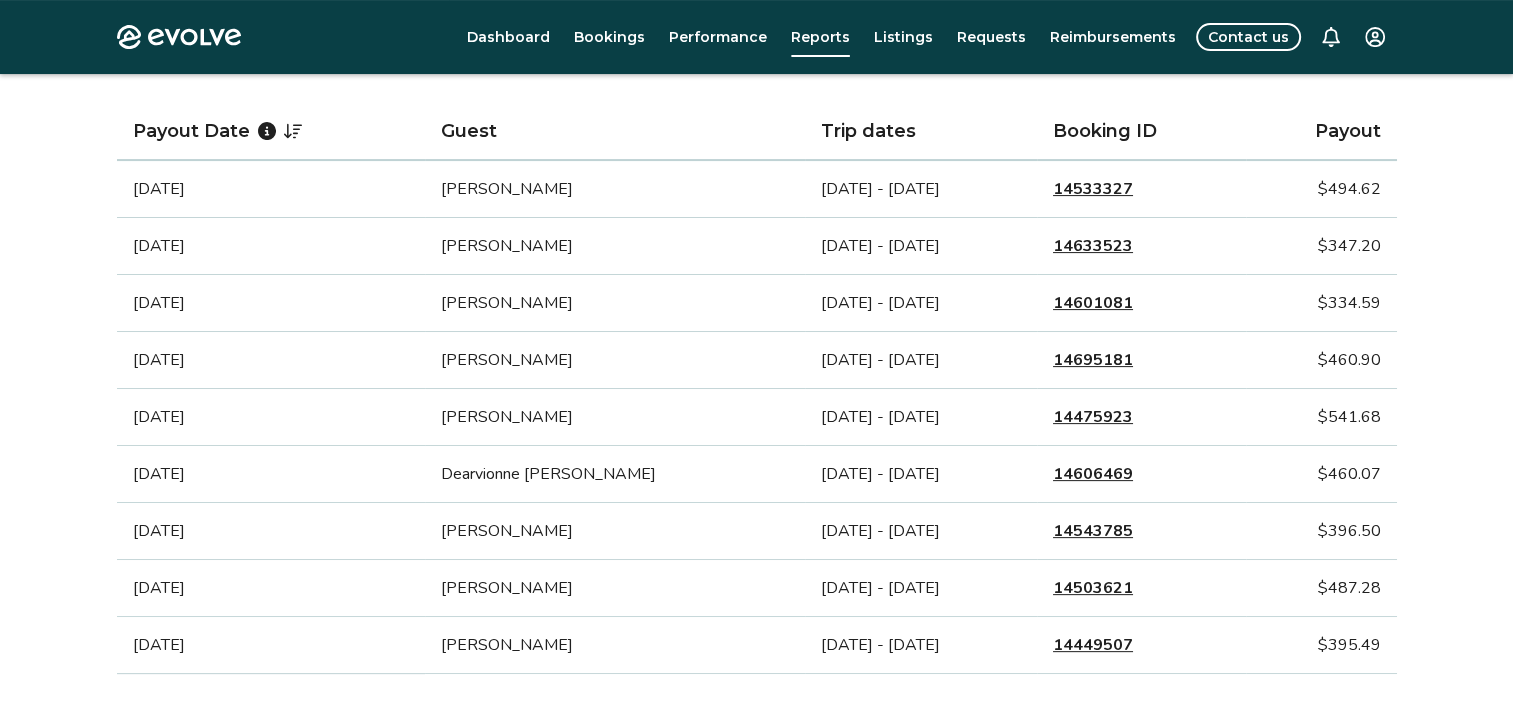 scroll, scrollTop: 438, scrollLeft: 0, axis: vertical 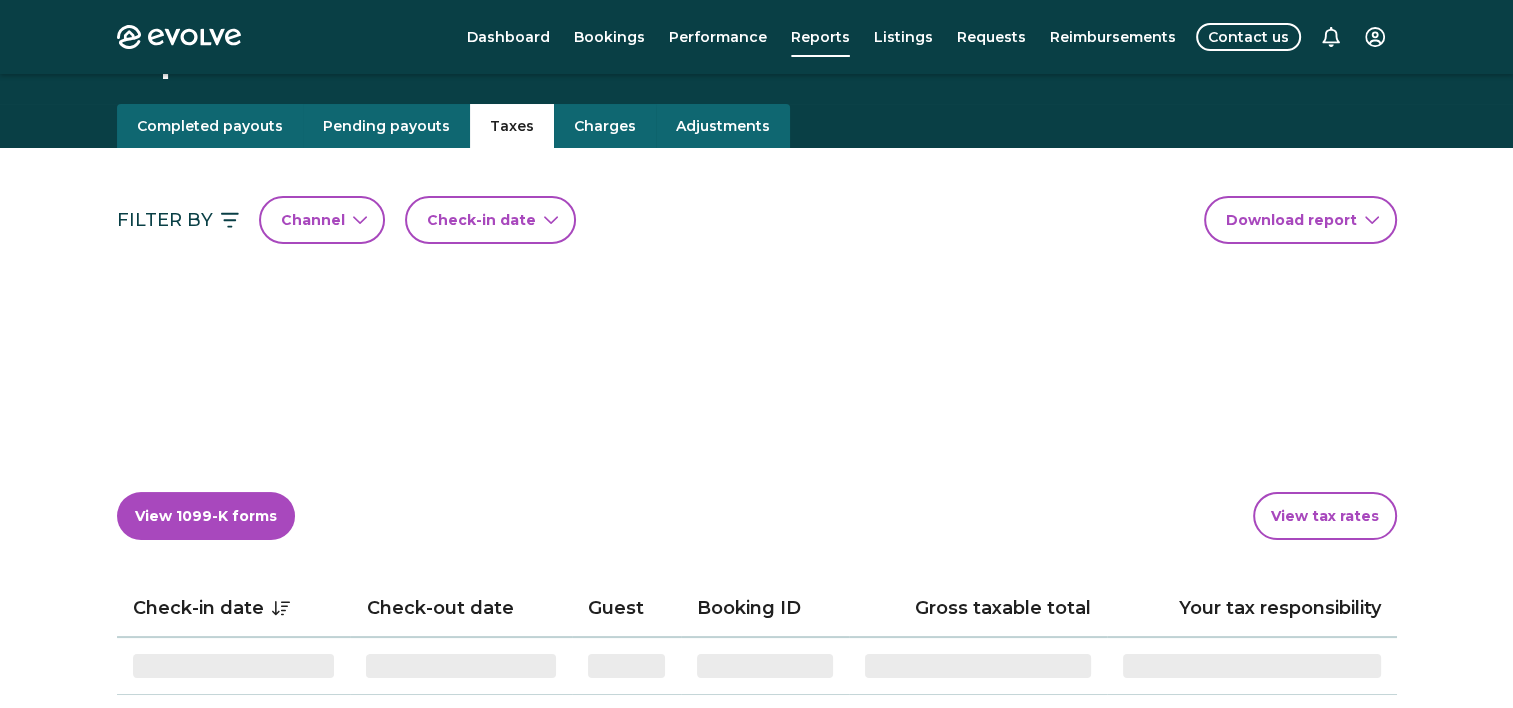 click on "Taxes" at bounding box center [512, 126] 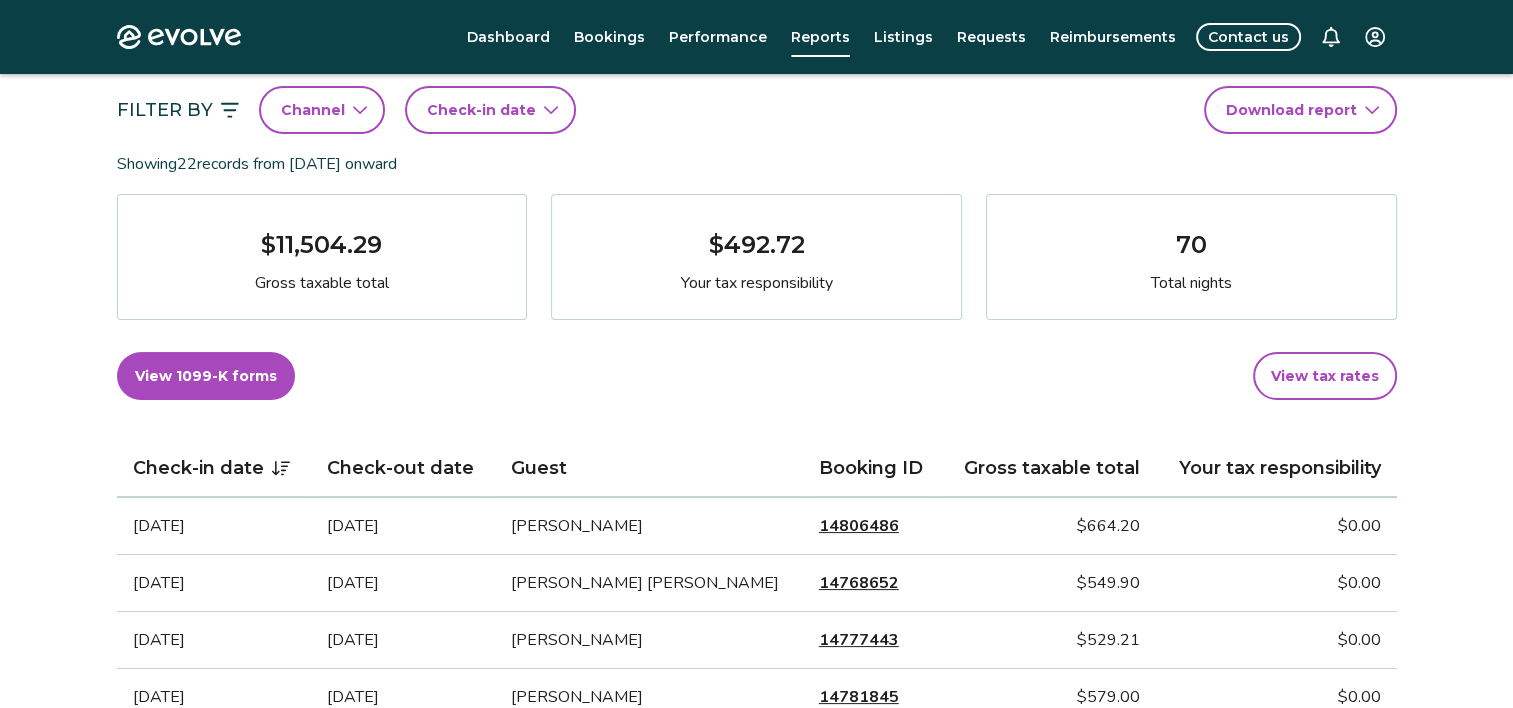 scroll, scrollTop: 0, scrollLeft: 0, axis: both 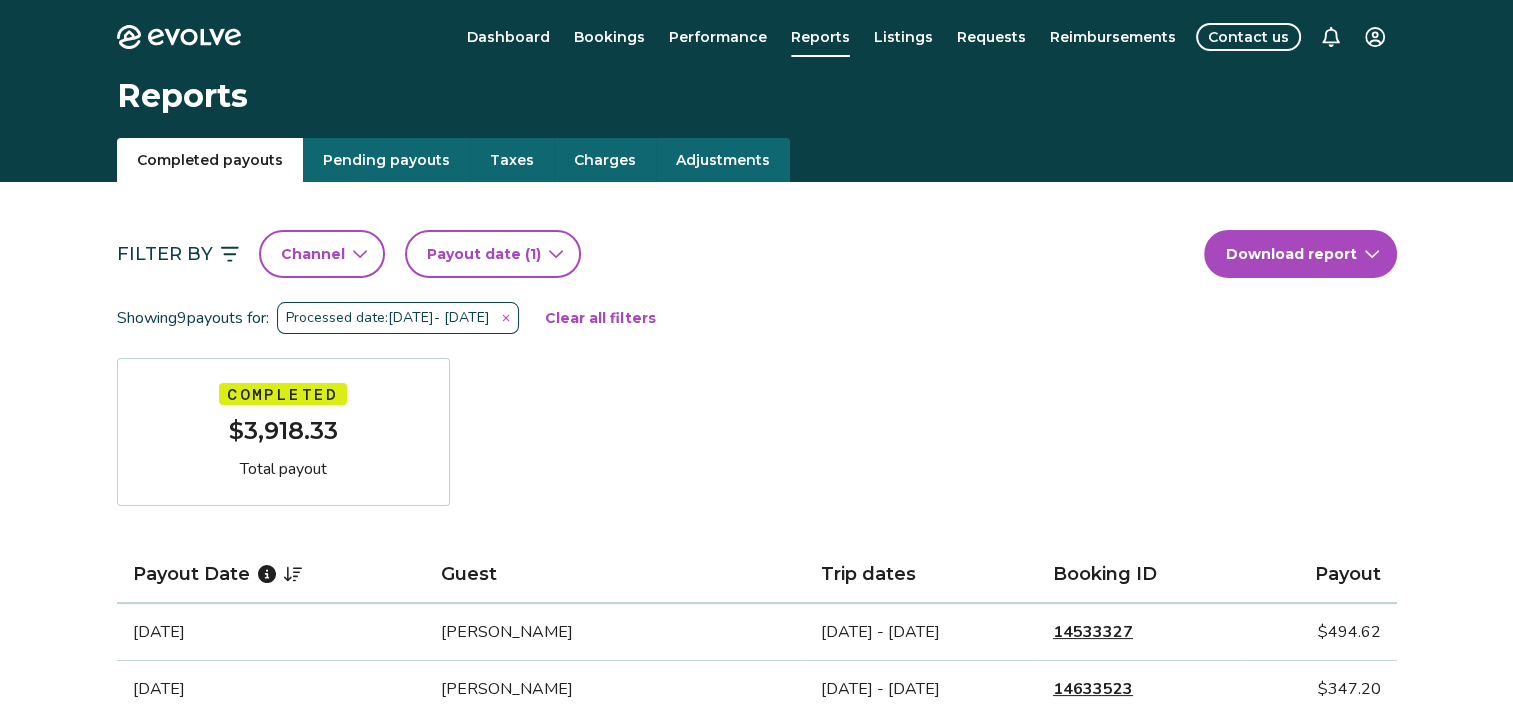 click on "Completed payouts" at bounding box center [210, 160] 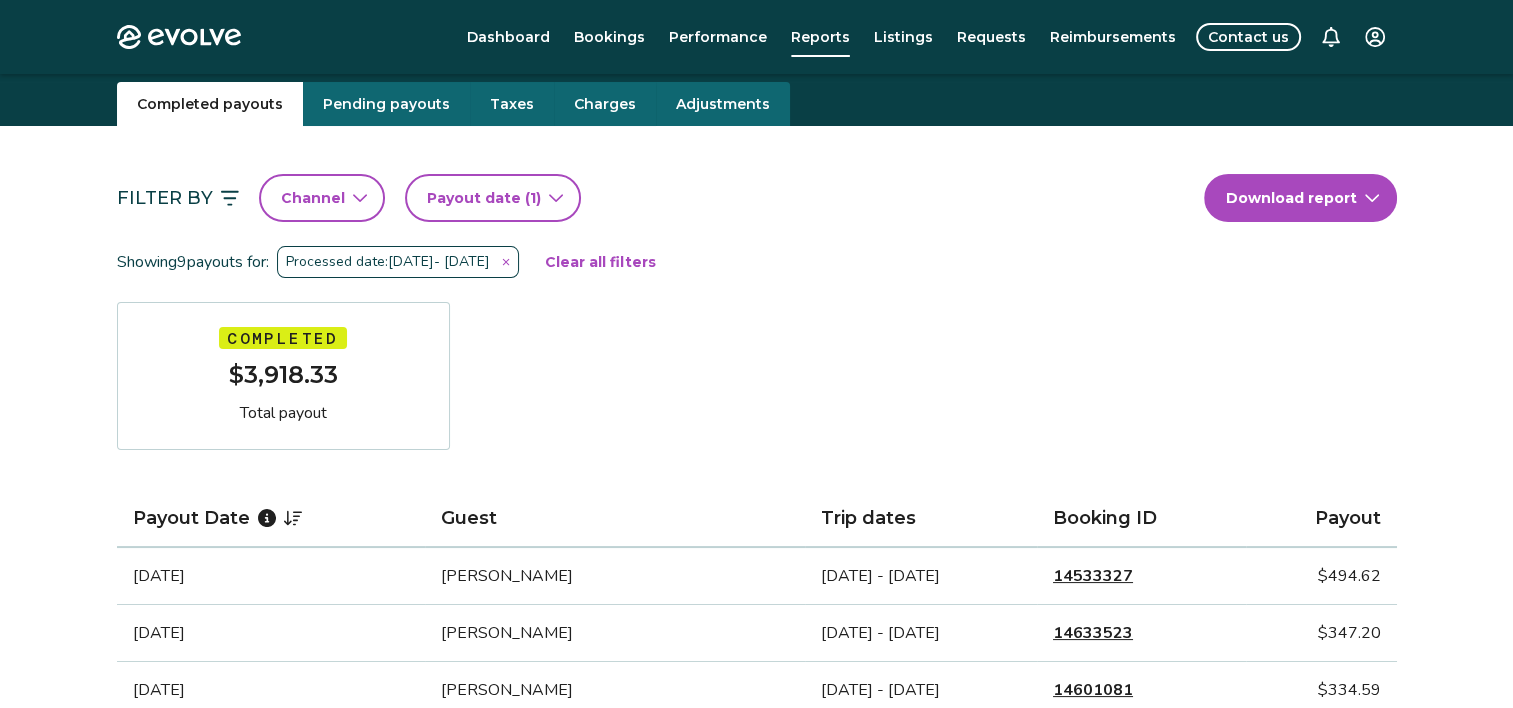 scroll, scrollTop: 24, scrollLeft: 0, axis: vertical 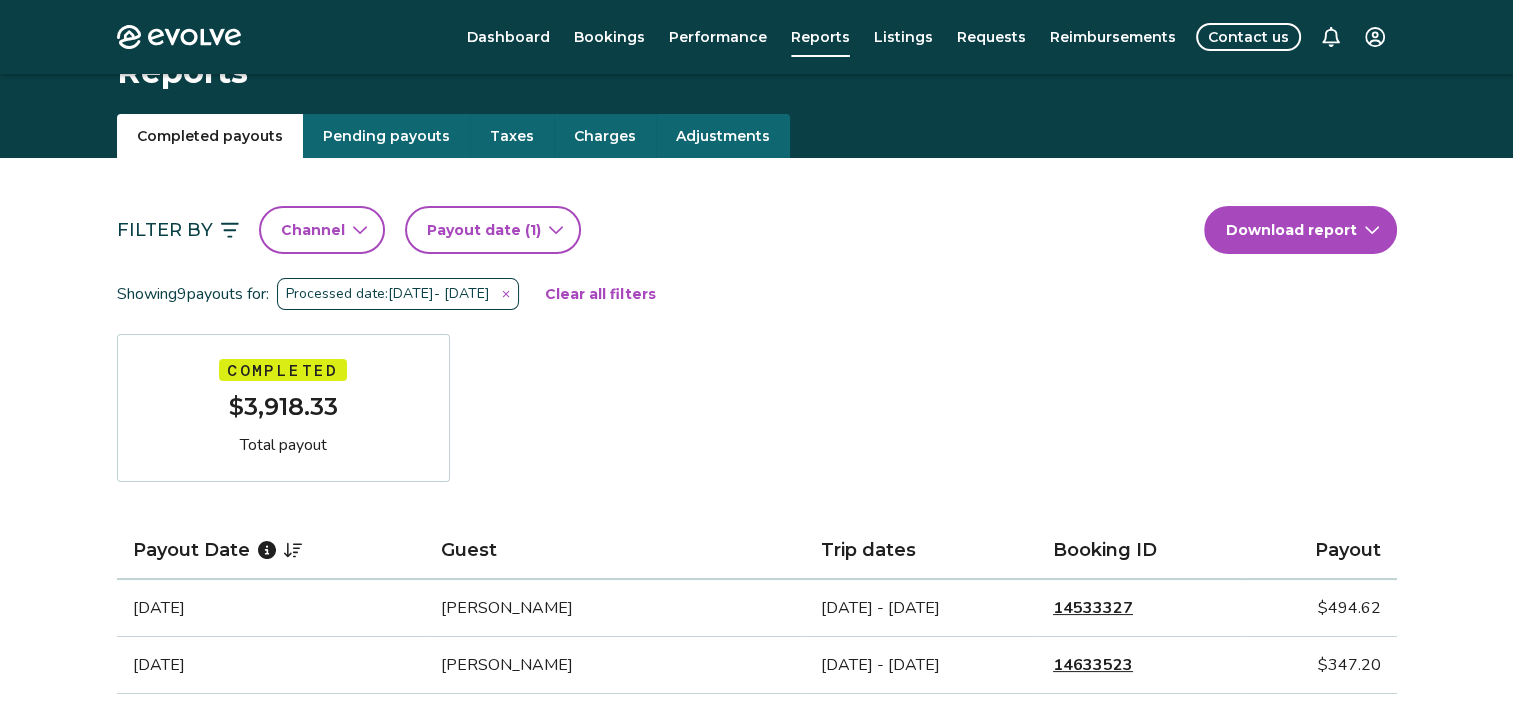 click on "Filter By  Channel Payout date (1) Download   report Showing  9  payouts   for: Processed date:  [DATE]  -   [DATE] Clear all filters Completed $3,918.33 Total payout Payout Date Guest Trip dates Booking ID Payout [DATE] [PERSON_NAME] [DATE] - [DATE] 14533327 $494.62 [DATE] [PERSON_NAME] [DATE] - [DATE] 14633523 $347.20 [DATE] [PERSON_NAME] [DATE] - [DATE] 14601081 $334.59 [DATE] [PERSON_NAME] [DATE] - [DATE] 14695181 $460.90 [DATE] [PERSON_NAME] [DATE] - [DATE] 14475923 $541.68 [DATE] Dearvionne [PERSON_NAME] [DATE] - [DATE] 14606469 $460.07 [DATE] [PERSON_NAME] [DATE] - [DATE] 14543785 $396.50 [DATE] [PERSON_NAME] [DATE] - [DATE] 14503621 $487.28 [DATE] [PERSON_NAME] [DATE] - [DATE] 14449507 $395.49" at bounding box center (757, 685) 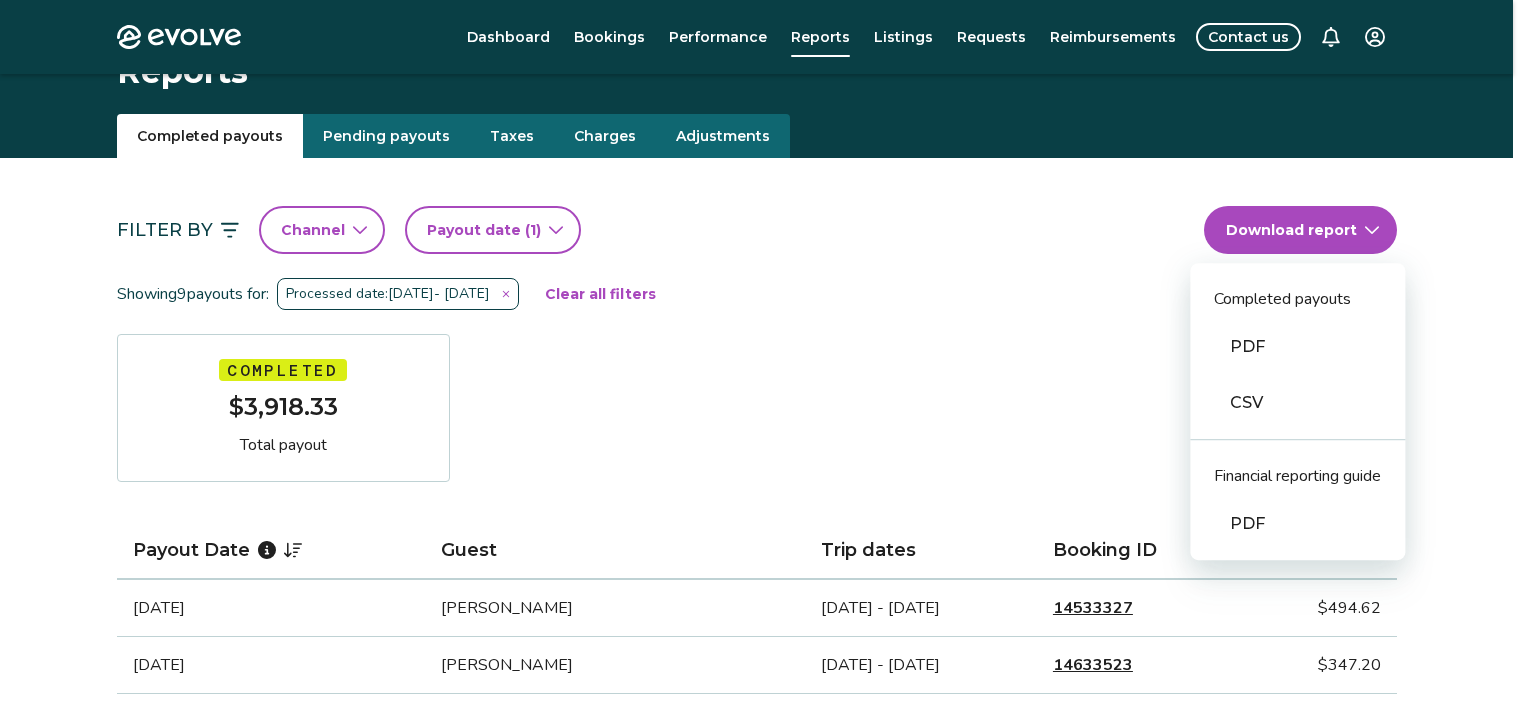 click on "Evolve Dashboard Bookings Performance Reports Listings Requests Reimbursements Contact us Reports Completed payouts Pending payouts Taxes Charges Adjustments Filter By  Channel Payout date (1) Download   report Completed payouts PDF CSV Financial reporting guide PDF Showing  9  payouts   for: Processed date:  [DATE]  -   [DATE] Clear all filters Completed $3,918.33 Total payout Payout Date Guest Trip dates Booking ID Payout [DATE] [PERSON_NAME] [DATE] - [DATE] 14533327 $494.62 [DATE] [PERSON_NAME] [DATE] - [DATE] 14633523 $347.20 [DATE] [PERSON_NAME] [DATE] - [DATE] 14601081 $334.59 [DATE] [PERSON_NAME][DATE] - [DATE] 14695181 $460.90 [DATE] [PERSON_NAME] [DATE] - [DATE] 14475923 $541.68 [DATE] Dearvionne [PERSON_NAME] [DATE] - [DATE] 14606469 $460.07 [DATE] [PERSON_NAME] [DATE] - [DATE] 14543785 $396.50 [DATE] [PERSON_NAME] [DATE] - [DATE] 14503621 $487.28 [DATE] [PERSON_NAME] [DATE] - [DATE]" at bounding box center [764, 906] 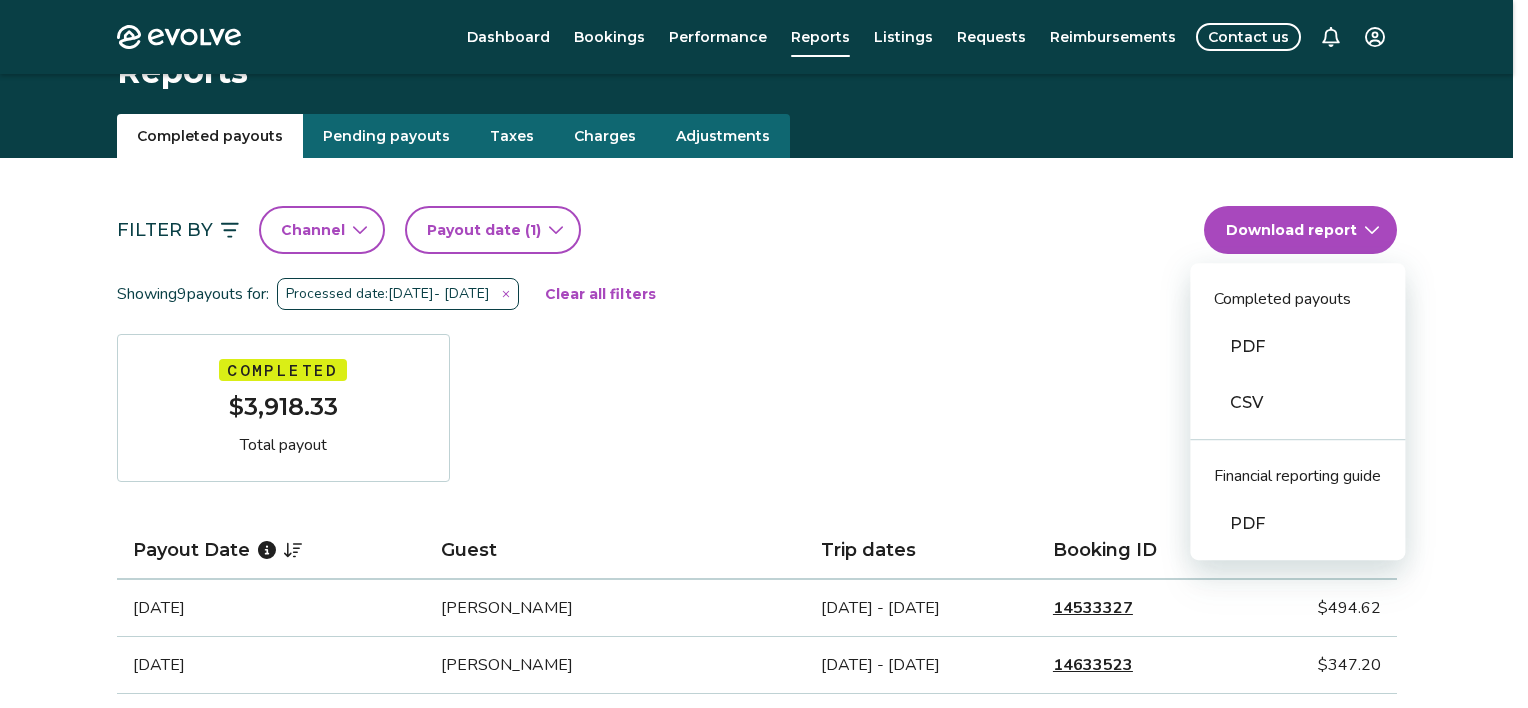 click on "PDF" at bounding box center (1297, 347) 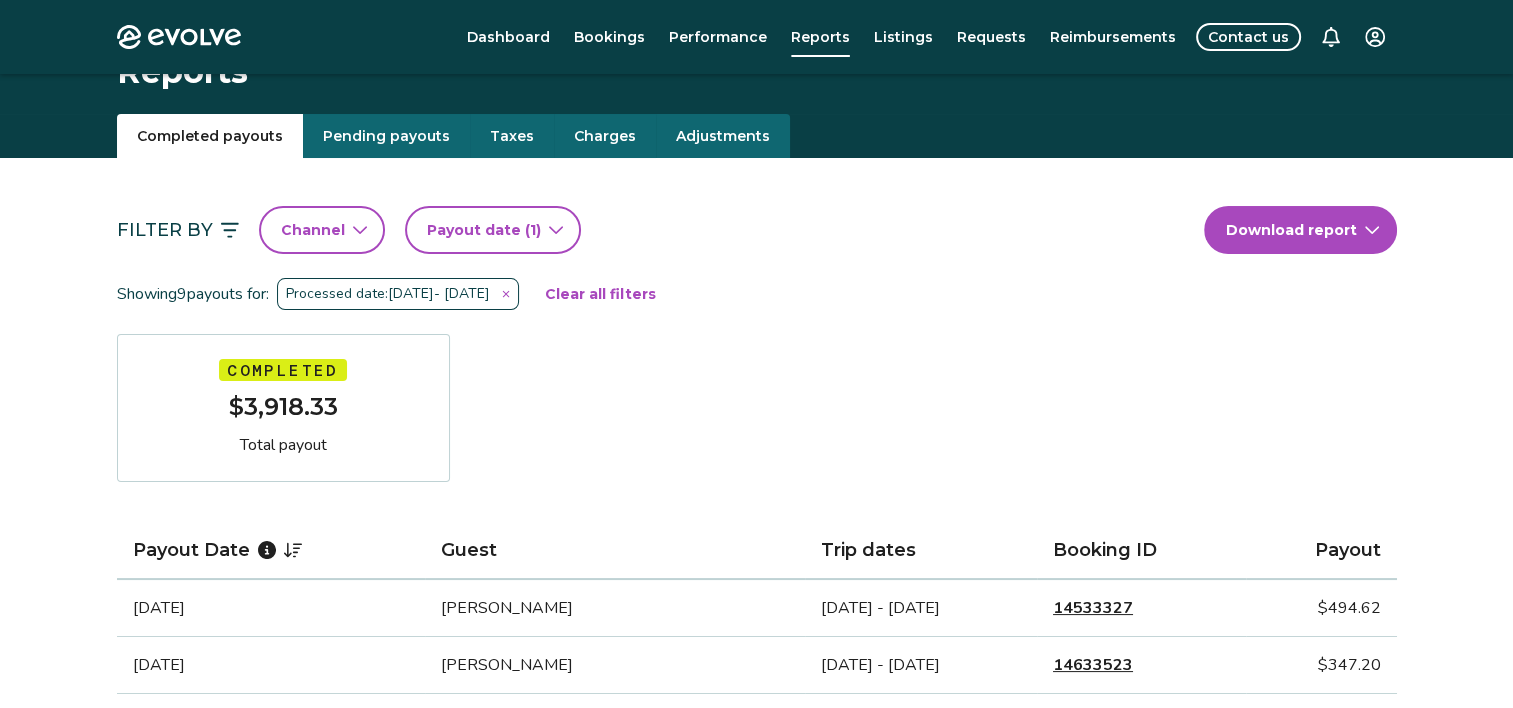 click 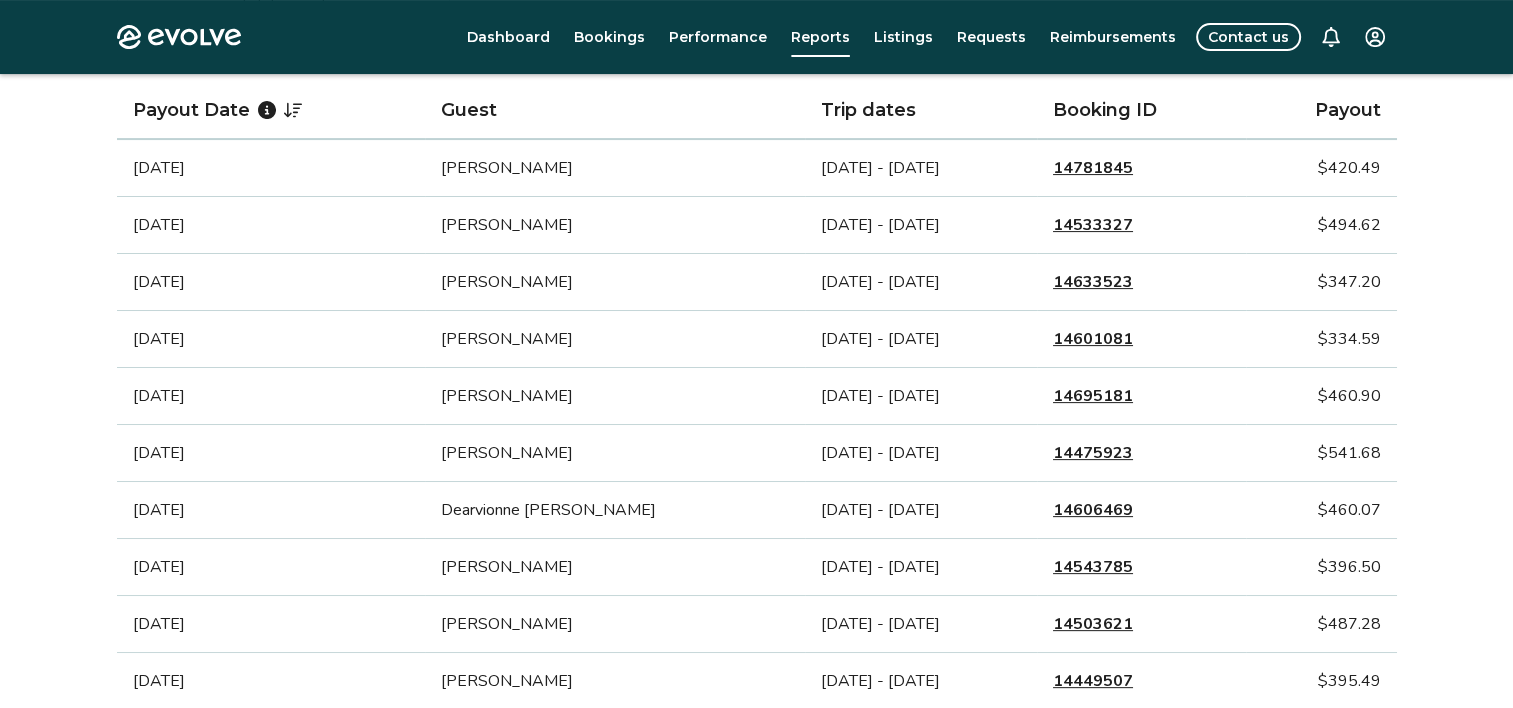 scroll, scrollTop: 436, scrollLeft: 0, axis: vertical 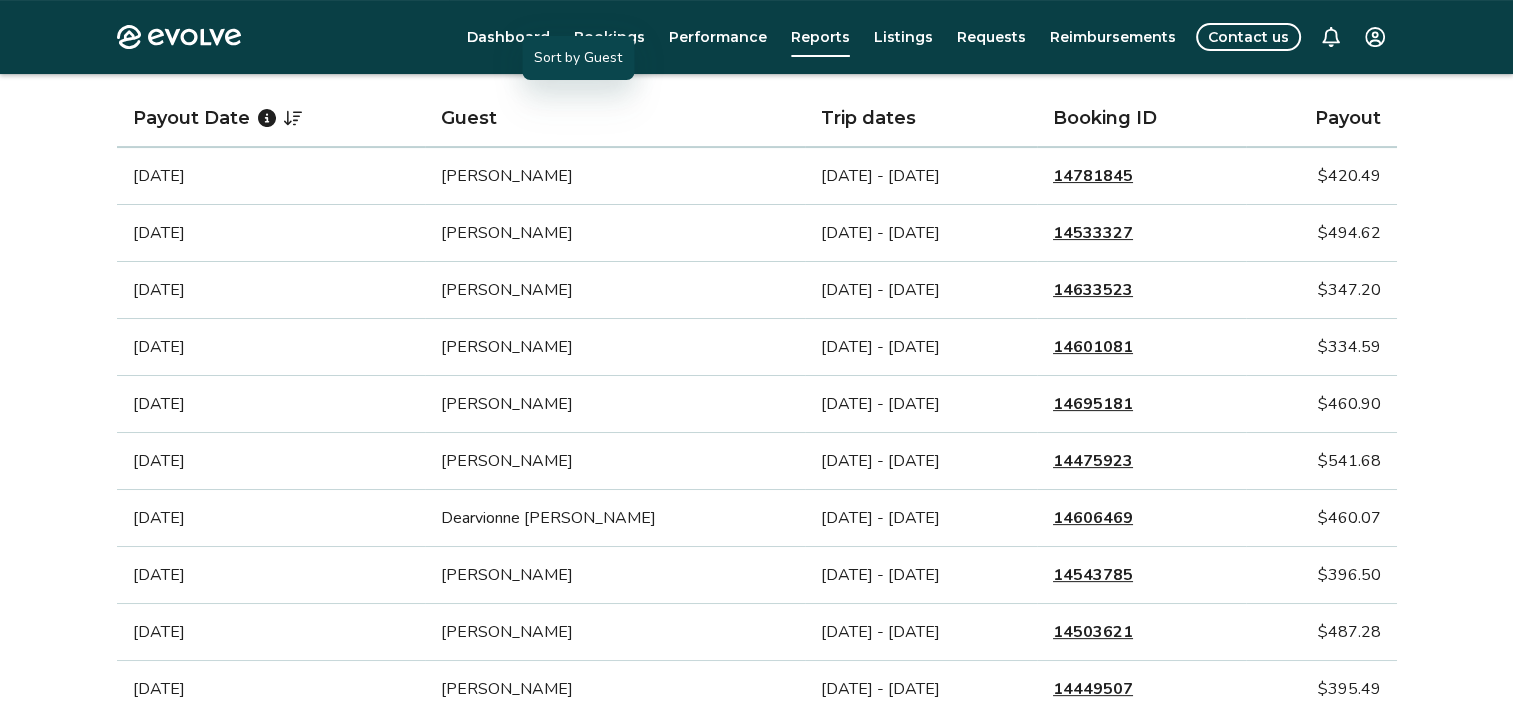 drag, startPoint x: 776, startPoint y: 12, endPoint x: 685, endPoint y: 124, distance: 144.3087 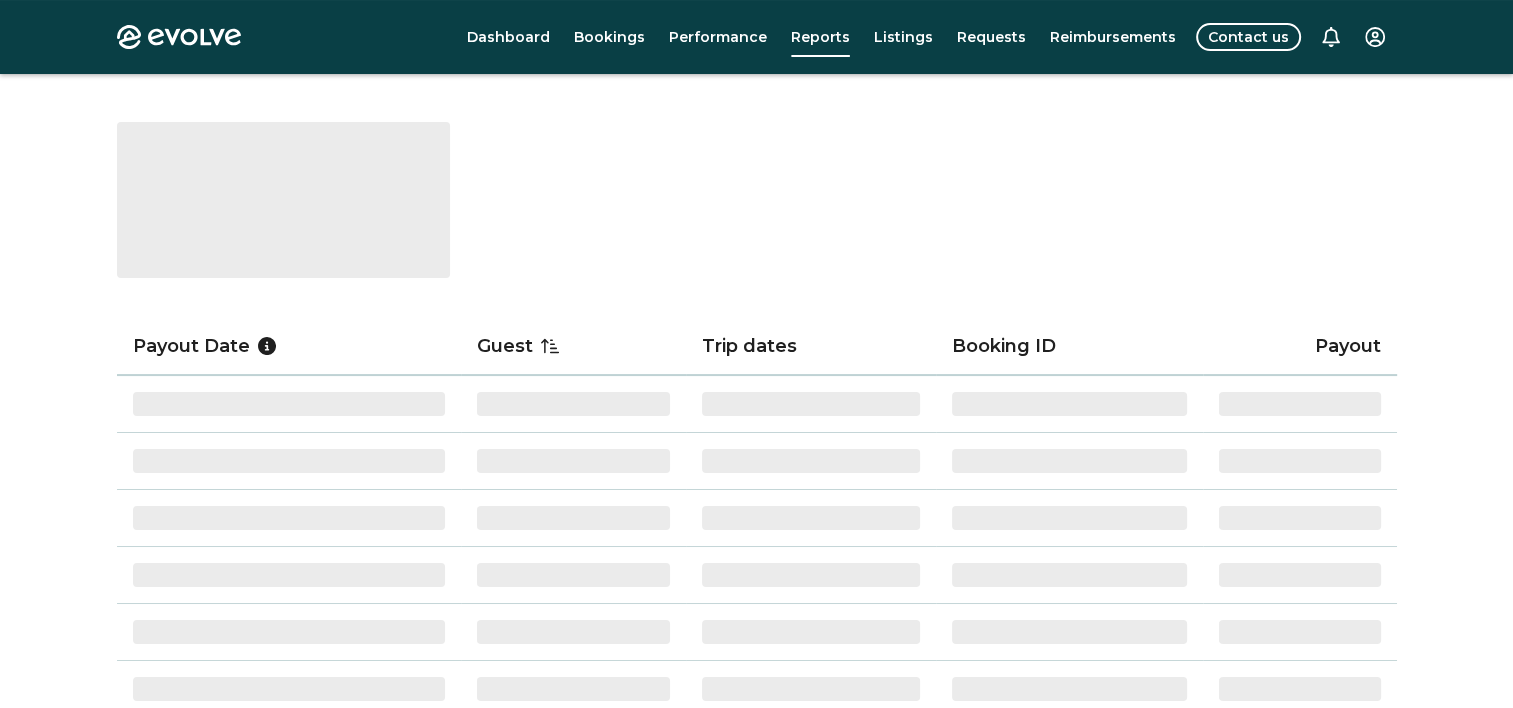 scroll, scrollTop: 0, scrollLeft: 0, axis: both 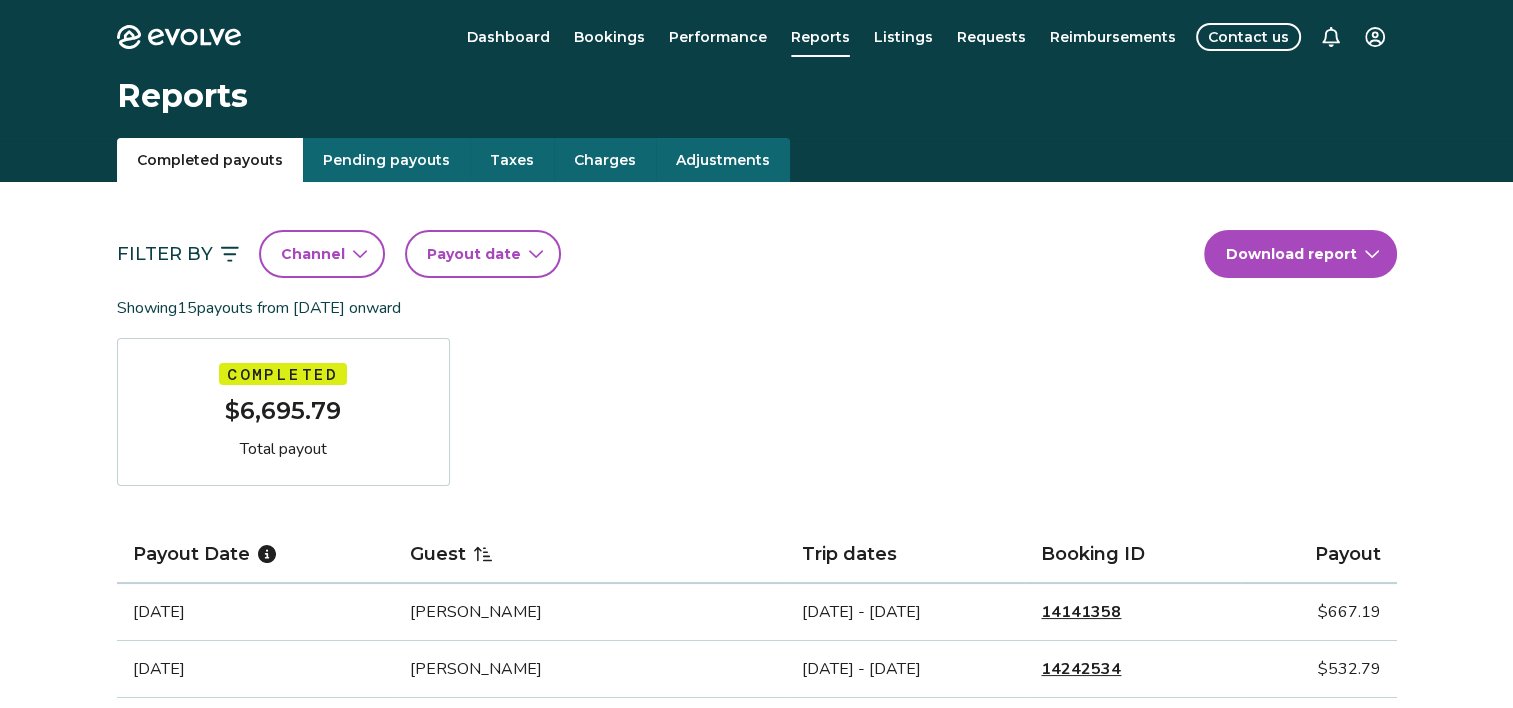 click on "Payout date" at bounding box center (483, 254) 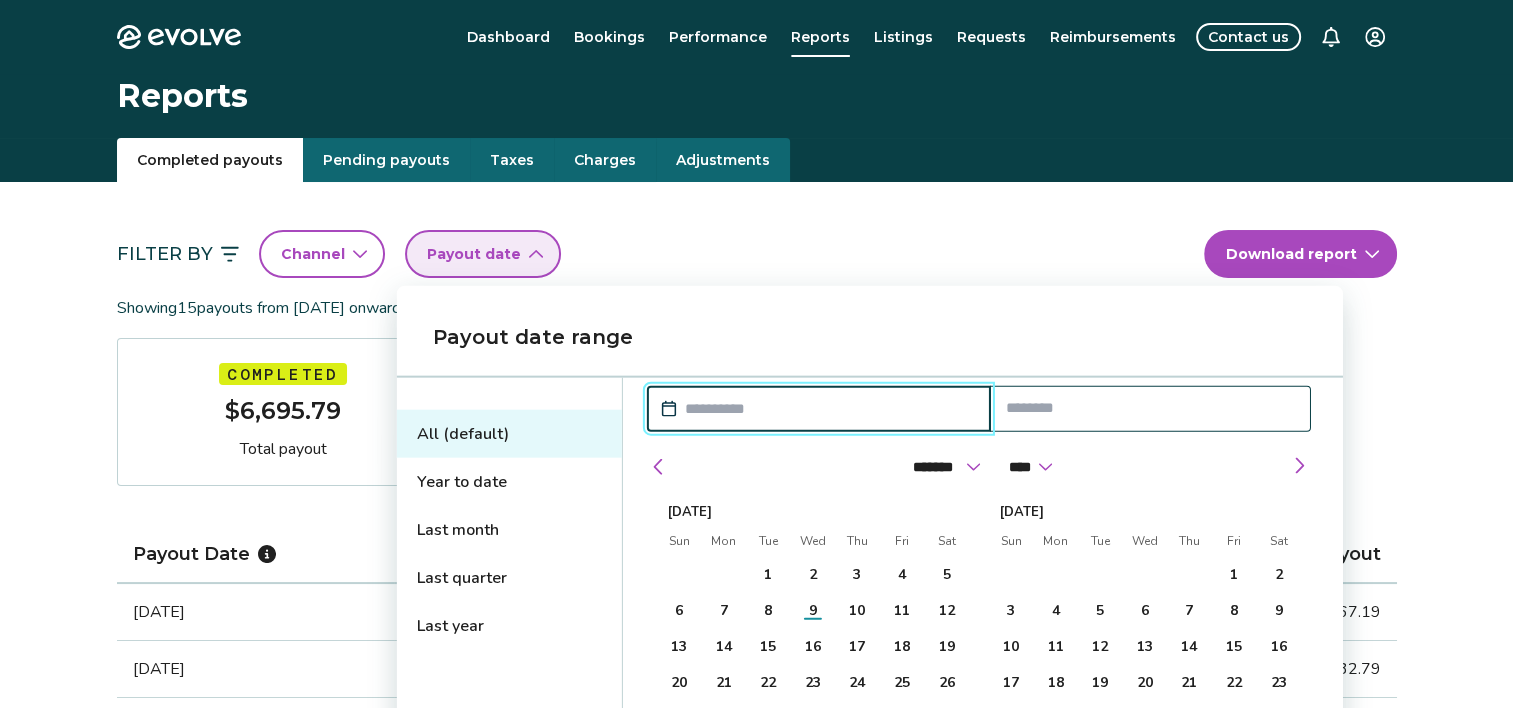 click at bounding box center [819, 409] 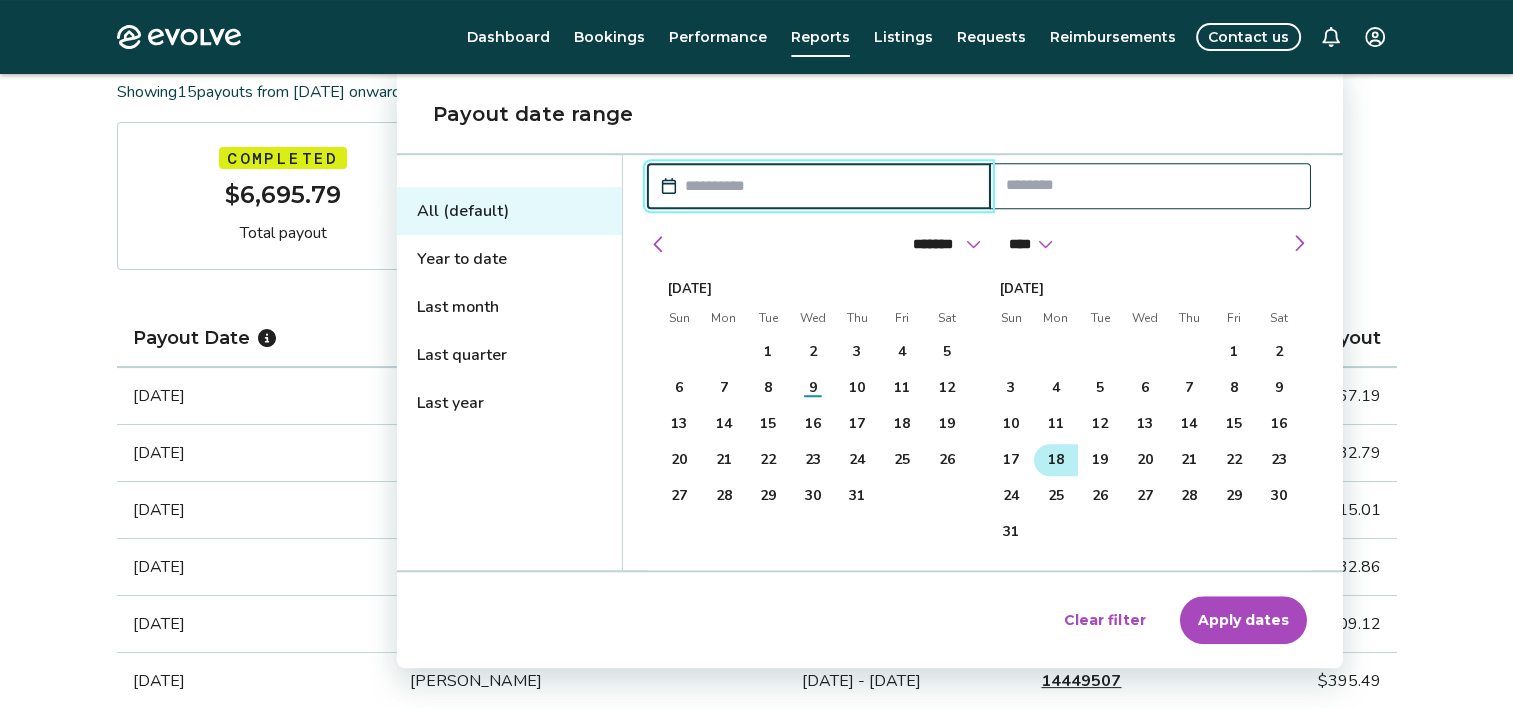 scroll, scrollTop: 224, scrollLeft: 0, axis: vertical 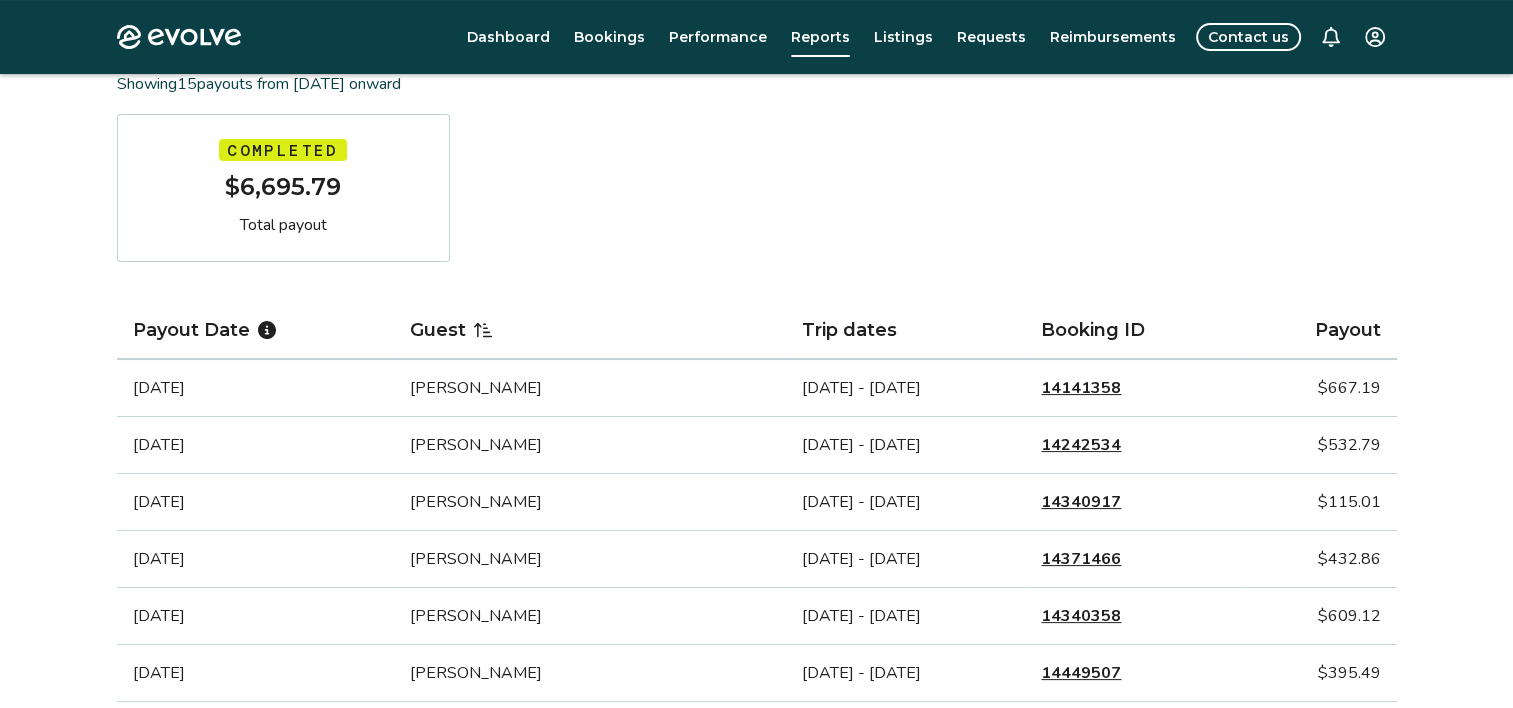 click on "Payout Date" at bounding box center (256, 331) 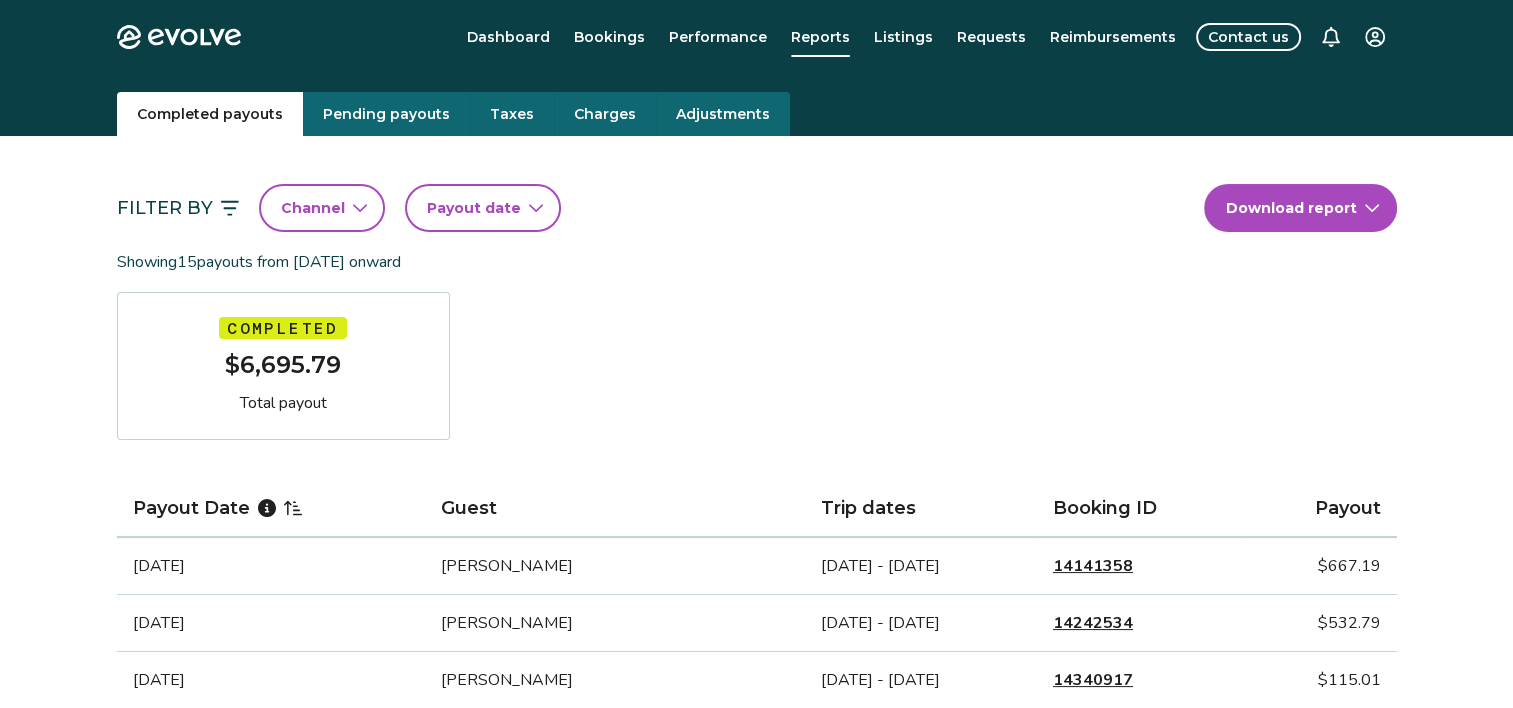 scroll, scrollTop: 0, scrollLeft: 0, axis: both 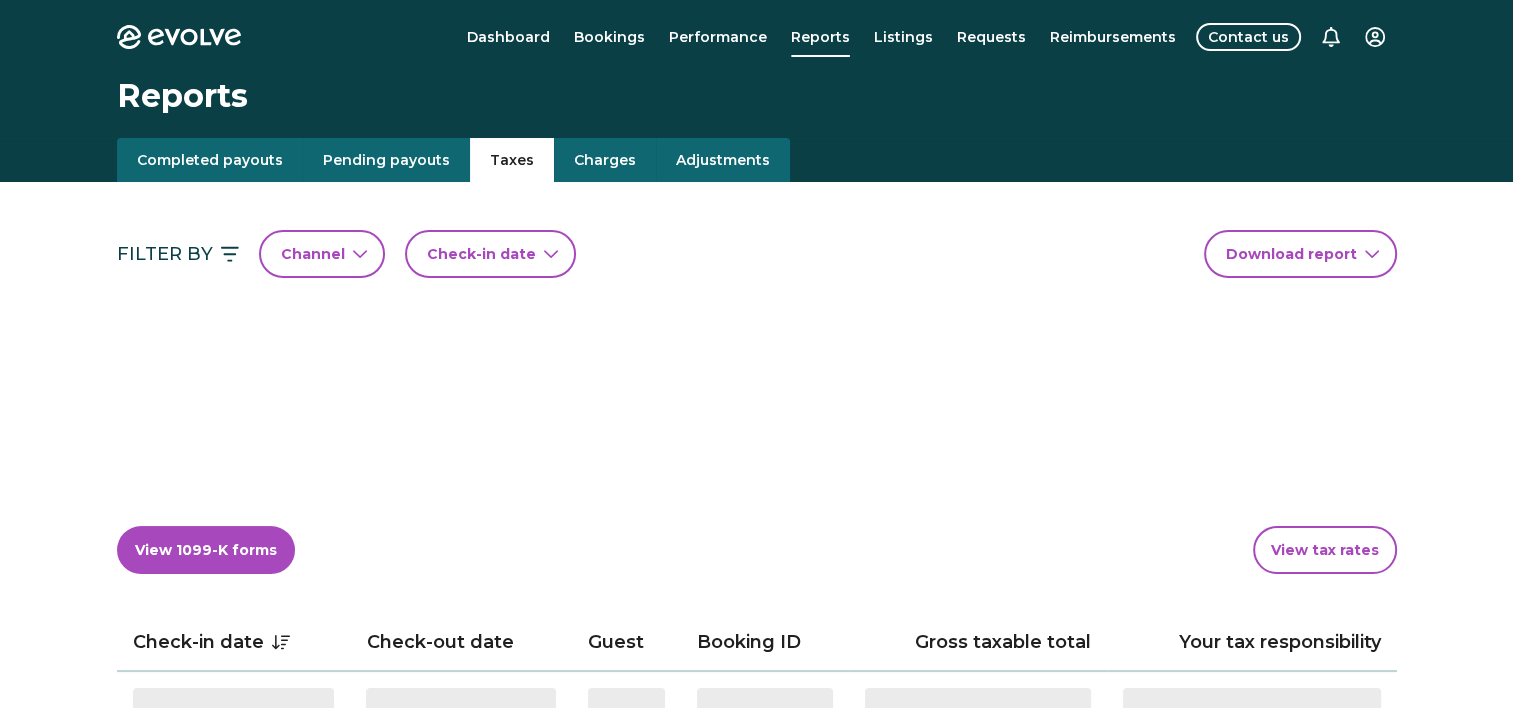 click on "Taxes" at bounding box center (512, 160) 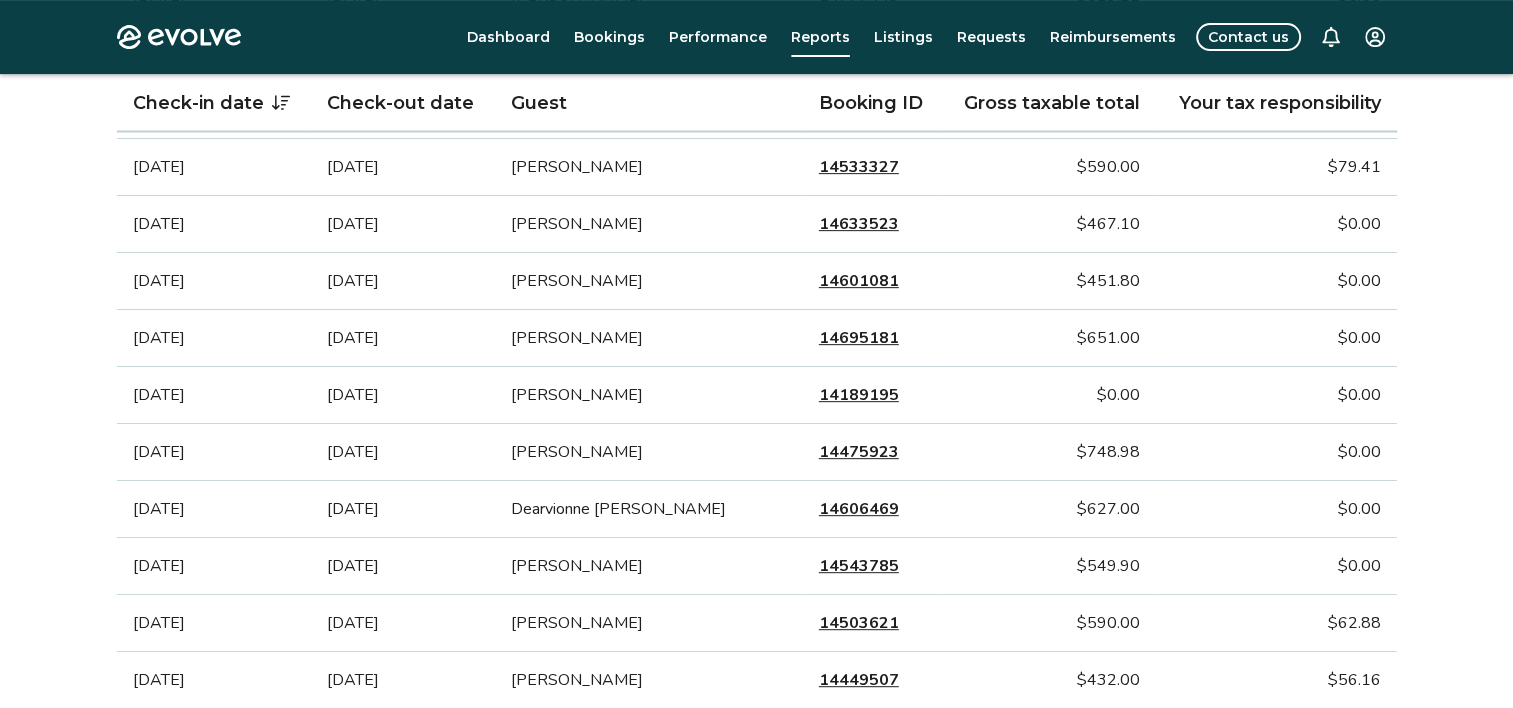 scroll, scrollTop: 784, scrollLeft: 0, axis: vertical 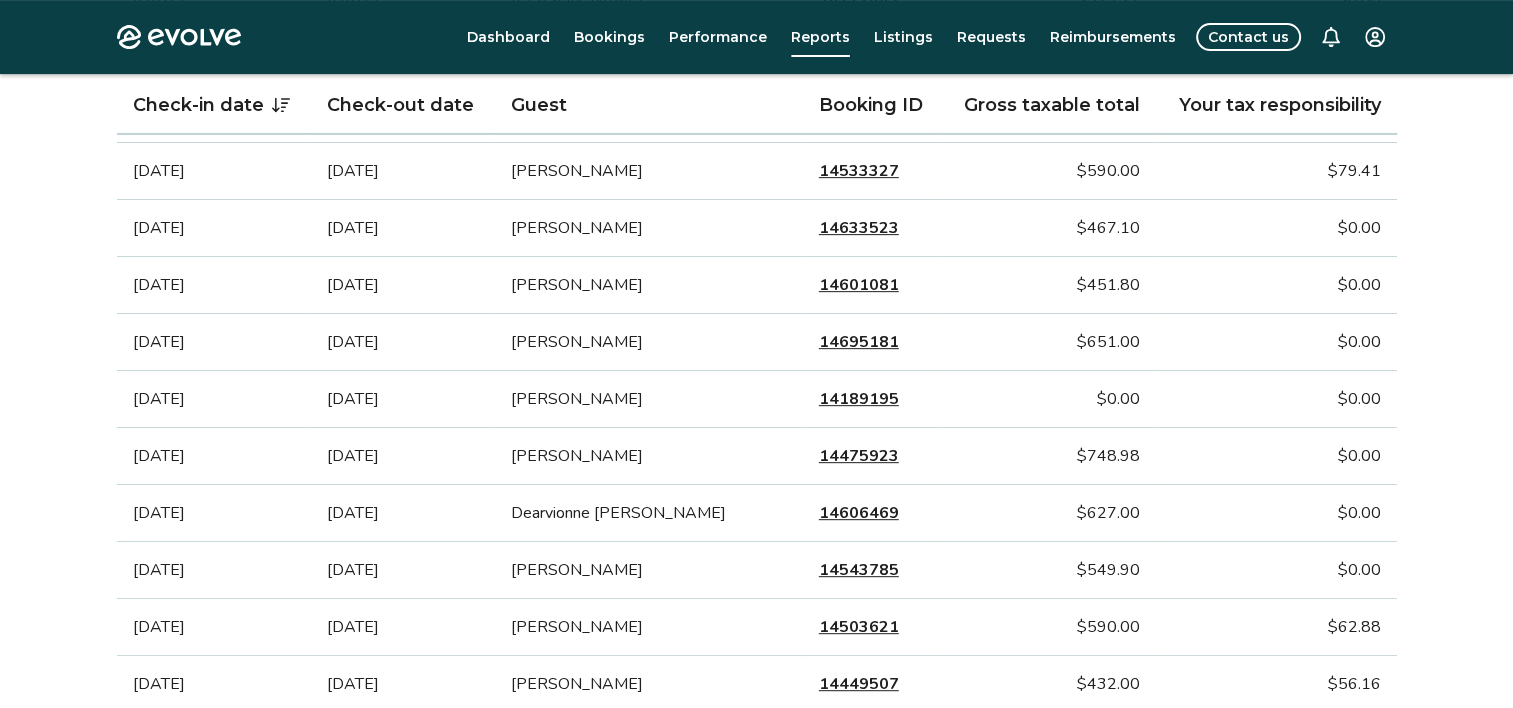click on "[PERSON_NAME]" at bounding box center [649, 399] 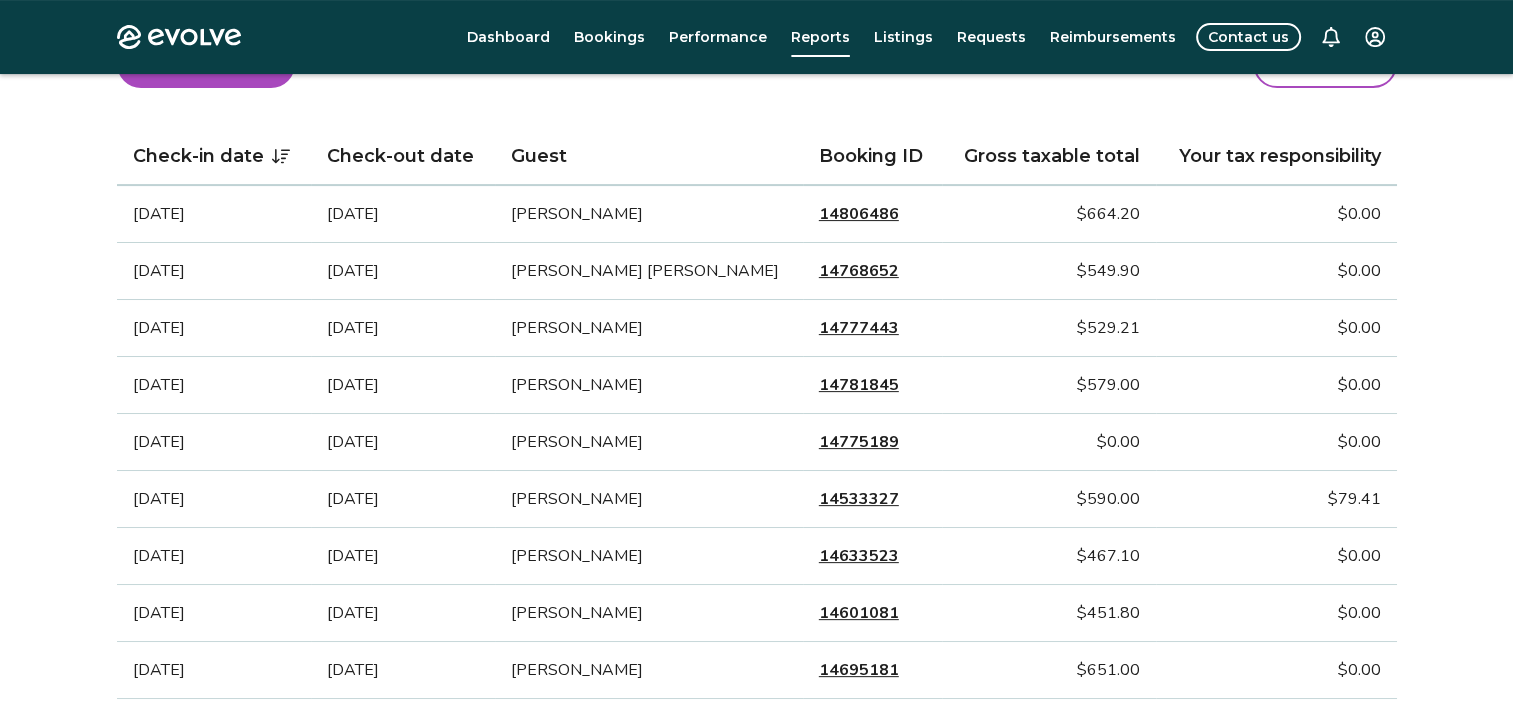 scroll, scrollTop: 430, scrollLeft: 0, axis: vertical 